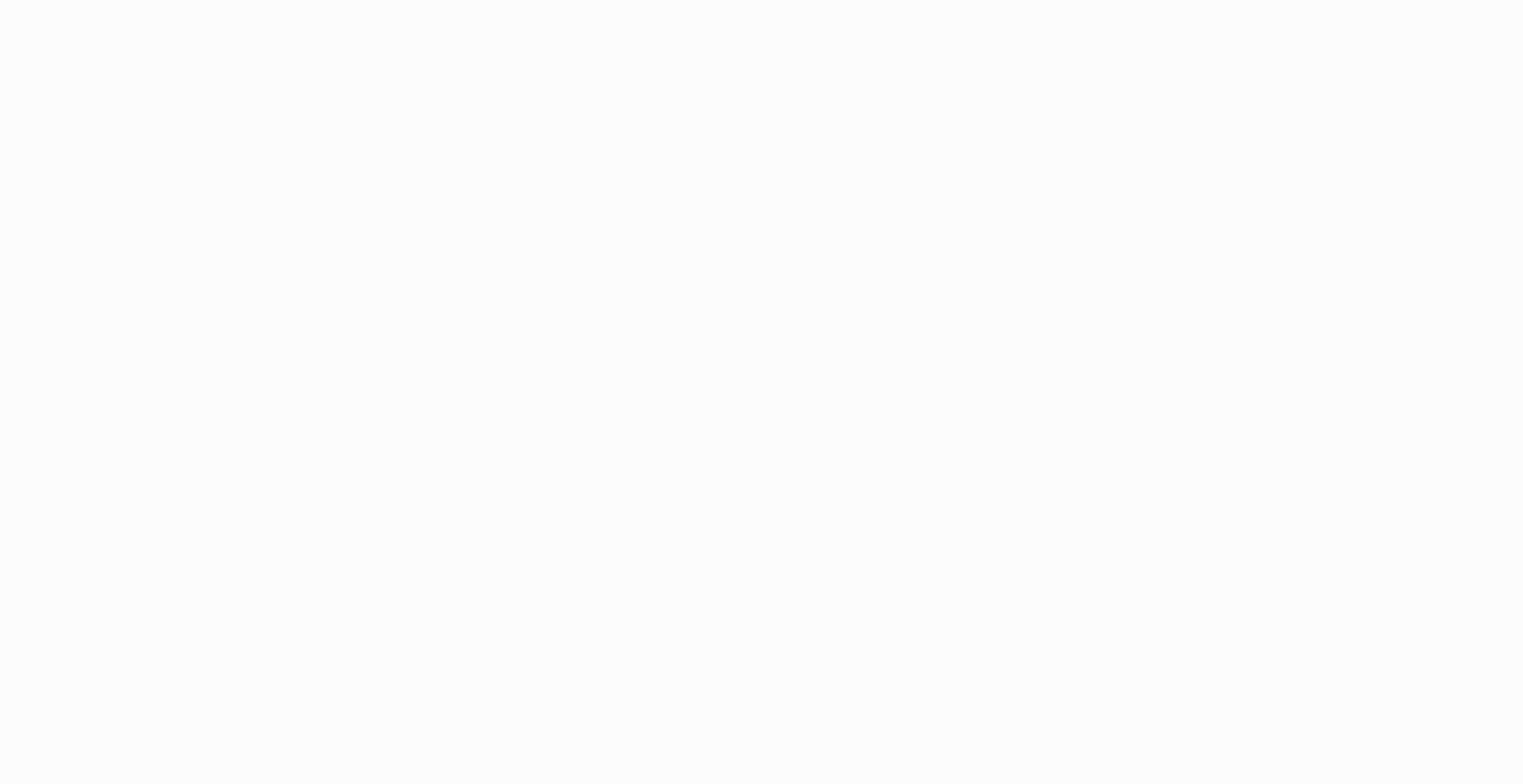 scroll, scrollTop: 0, scrollLeft: 0, axis: both 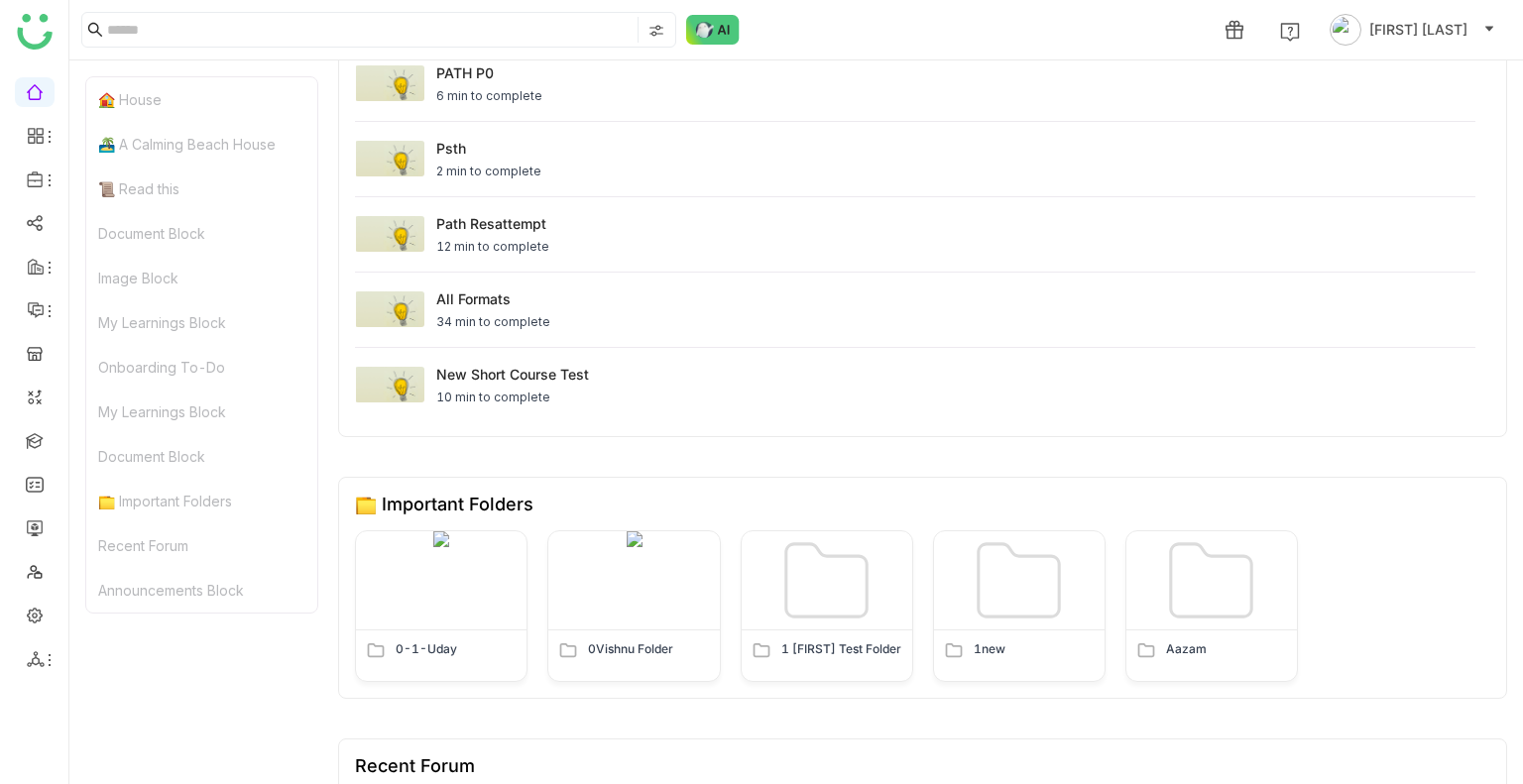 click on "Announcements Block" 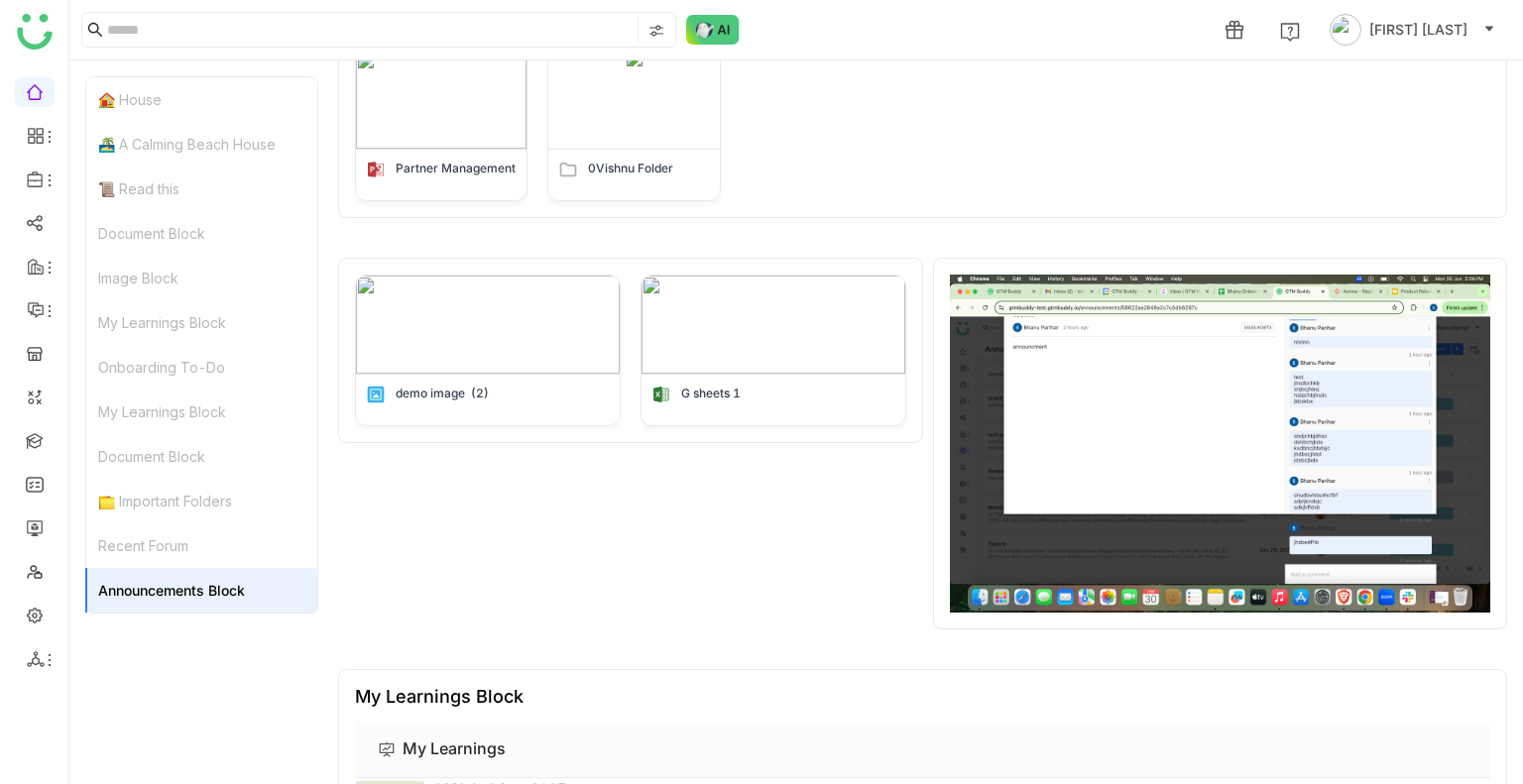 scroll, scrollTop: 0, scrollLeft: 0, axis: both 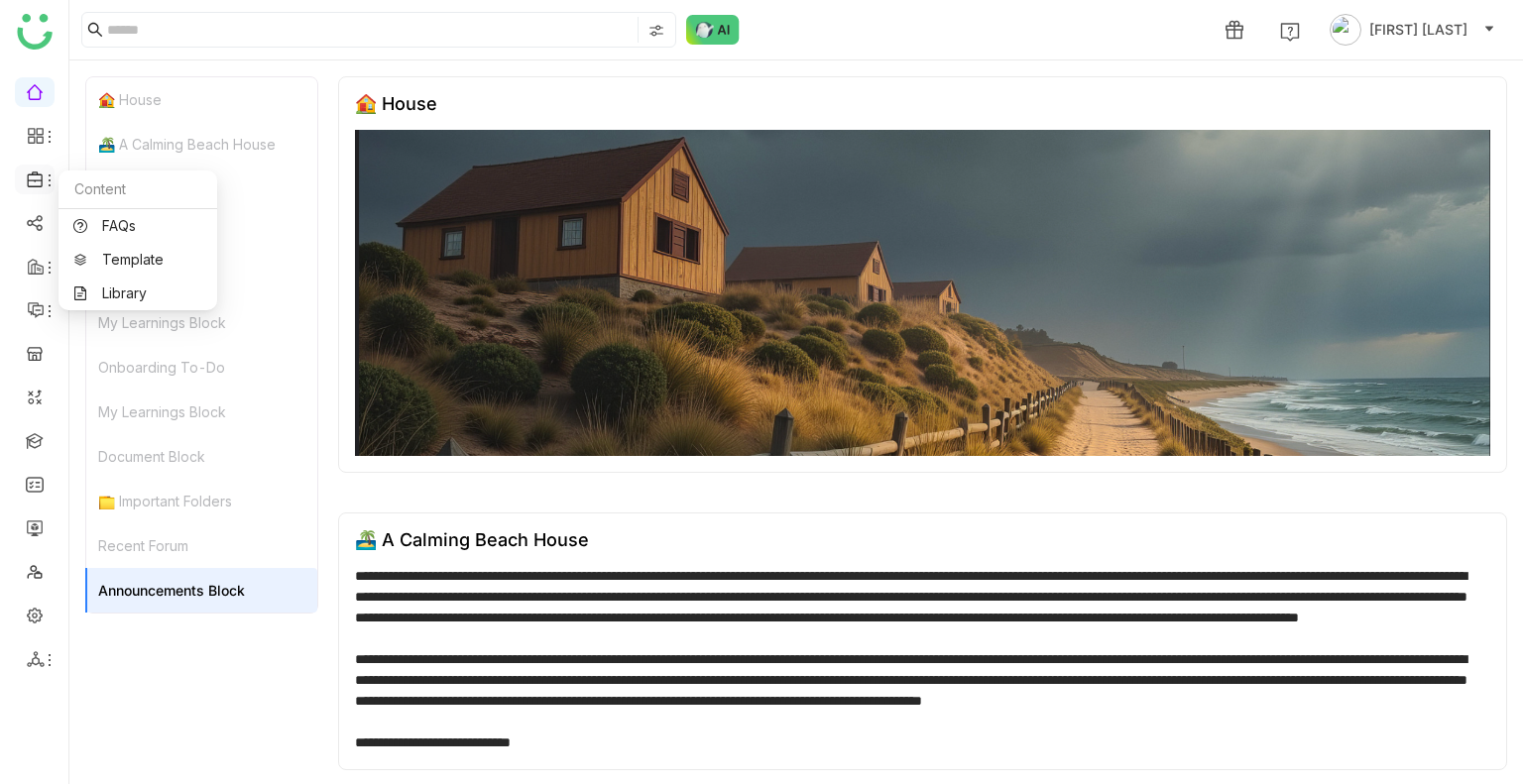 click 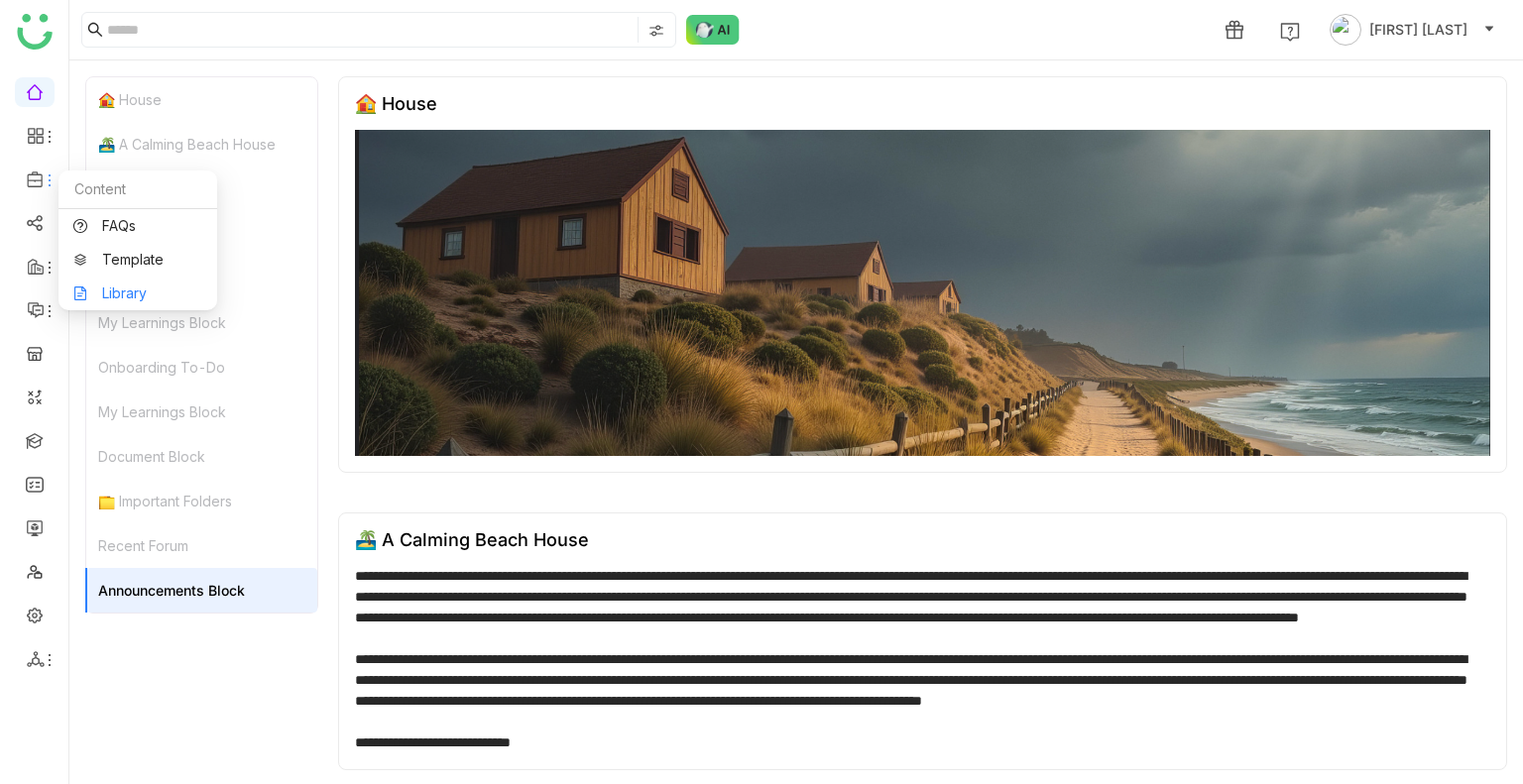click on "Library" at bounding box center (138, 293) 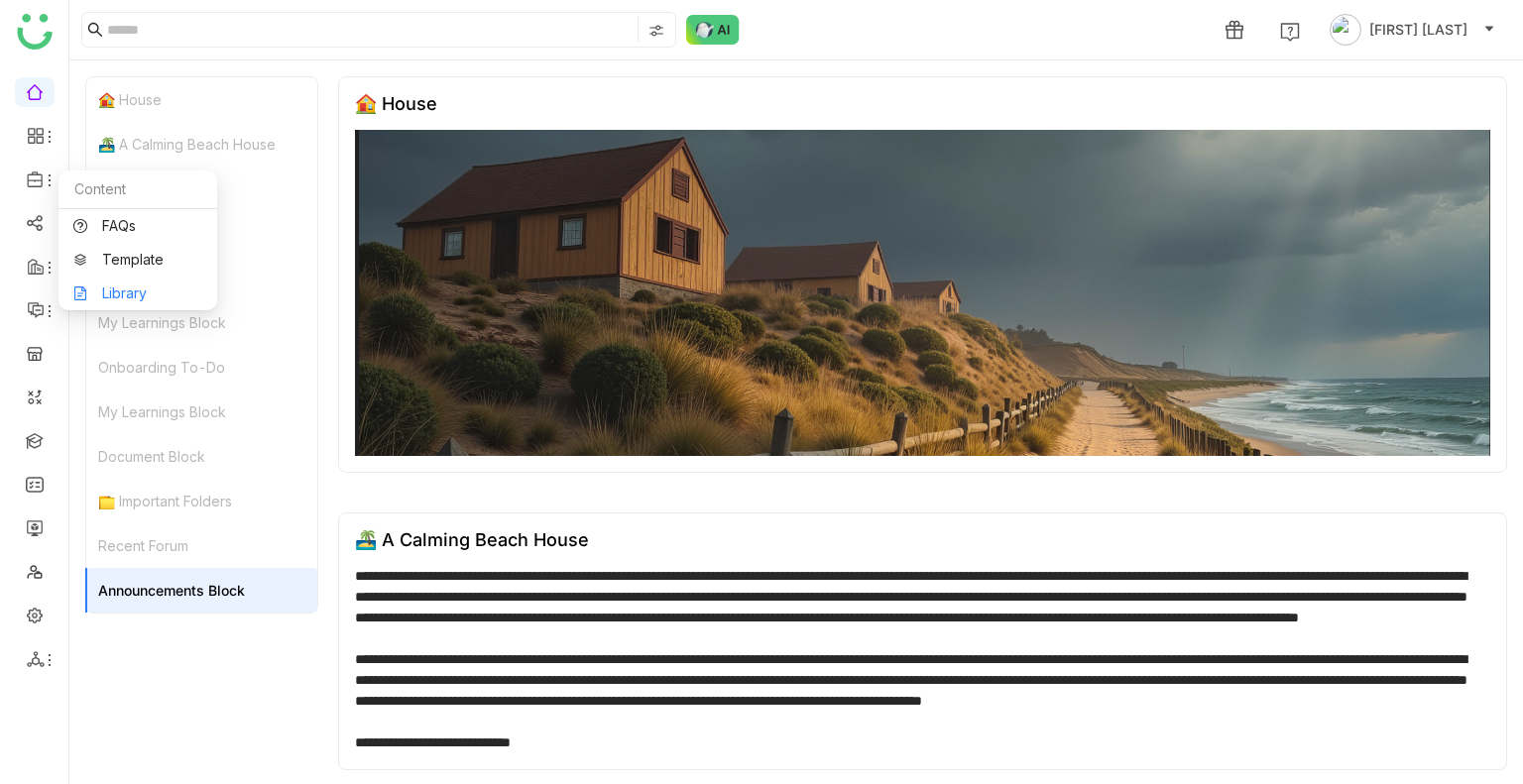 click on "Image Block" 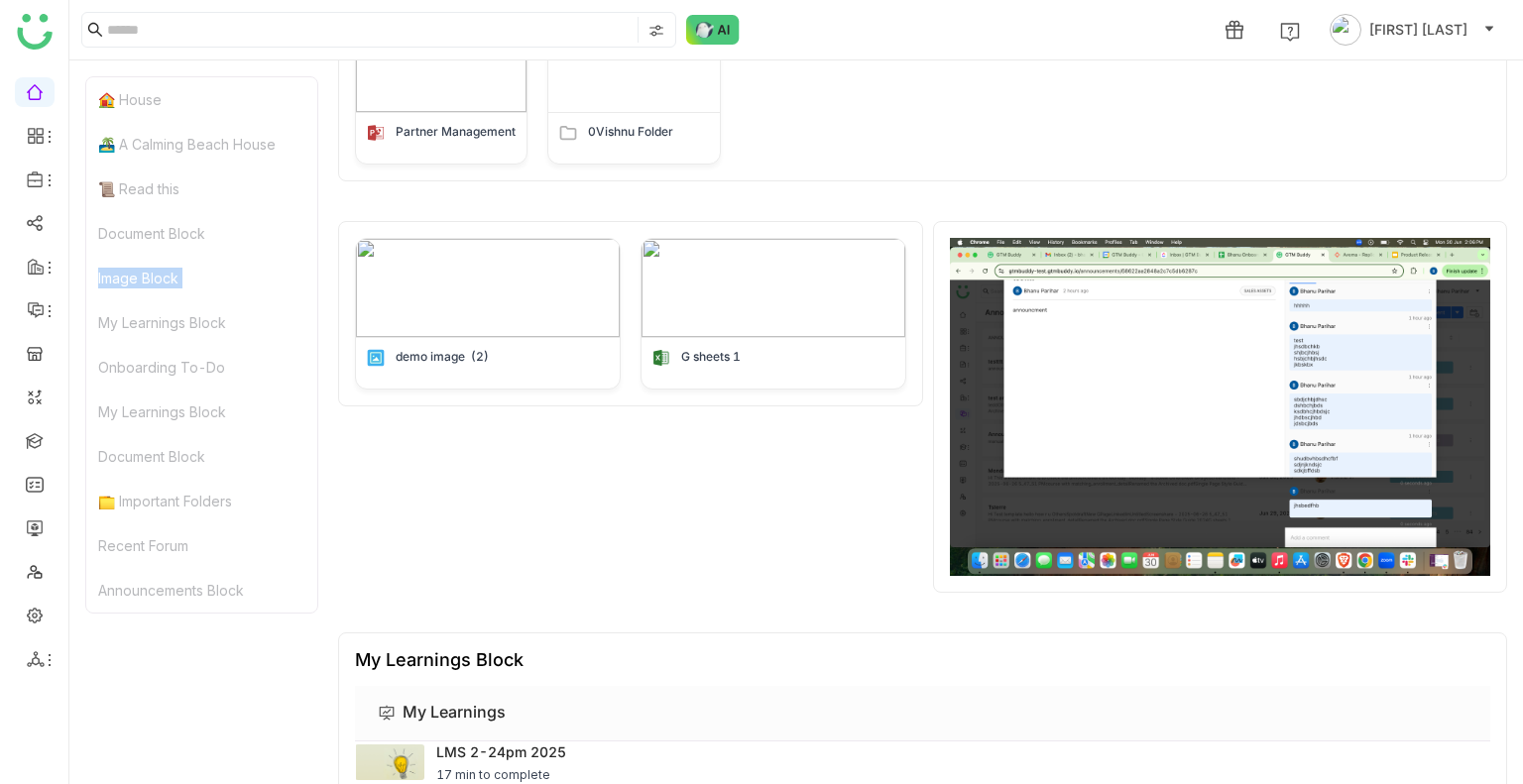 scroll, scrollTop: 1244, scrollLeft: 0, axis: vertical 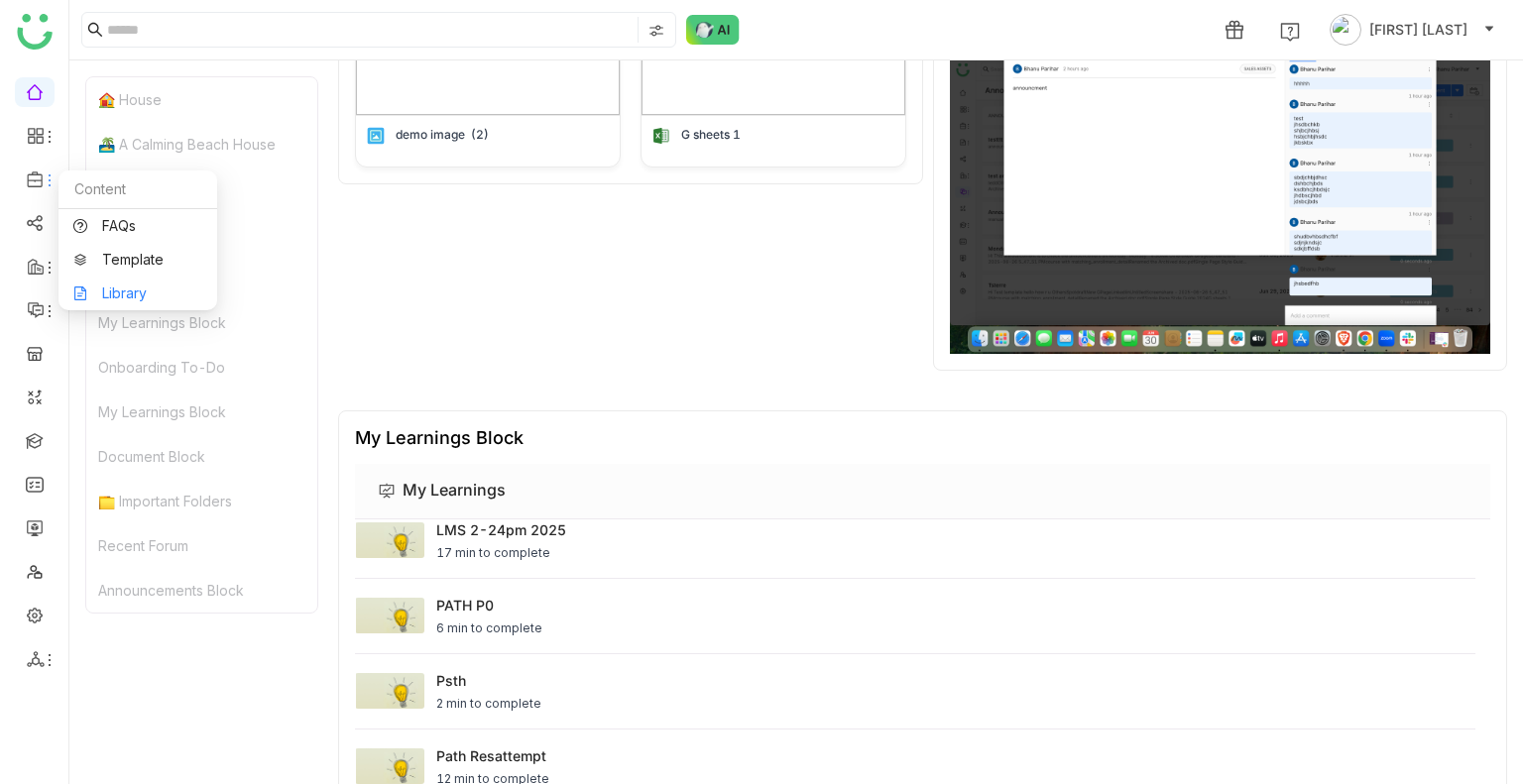 click on "Library" at bounding box center [138, 293] 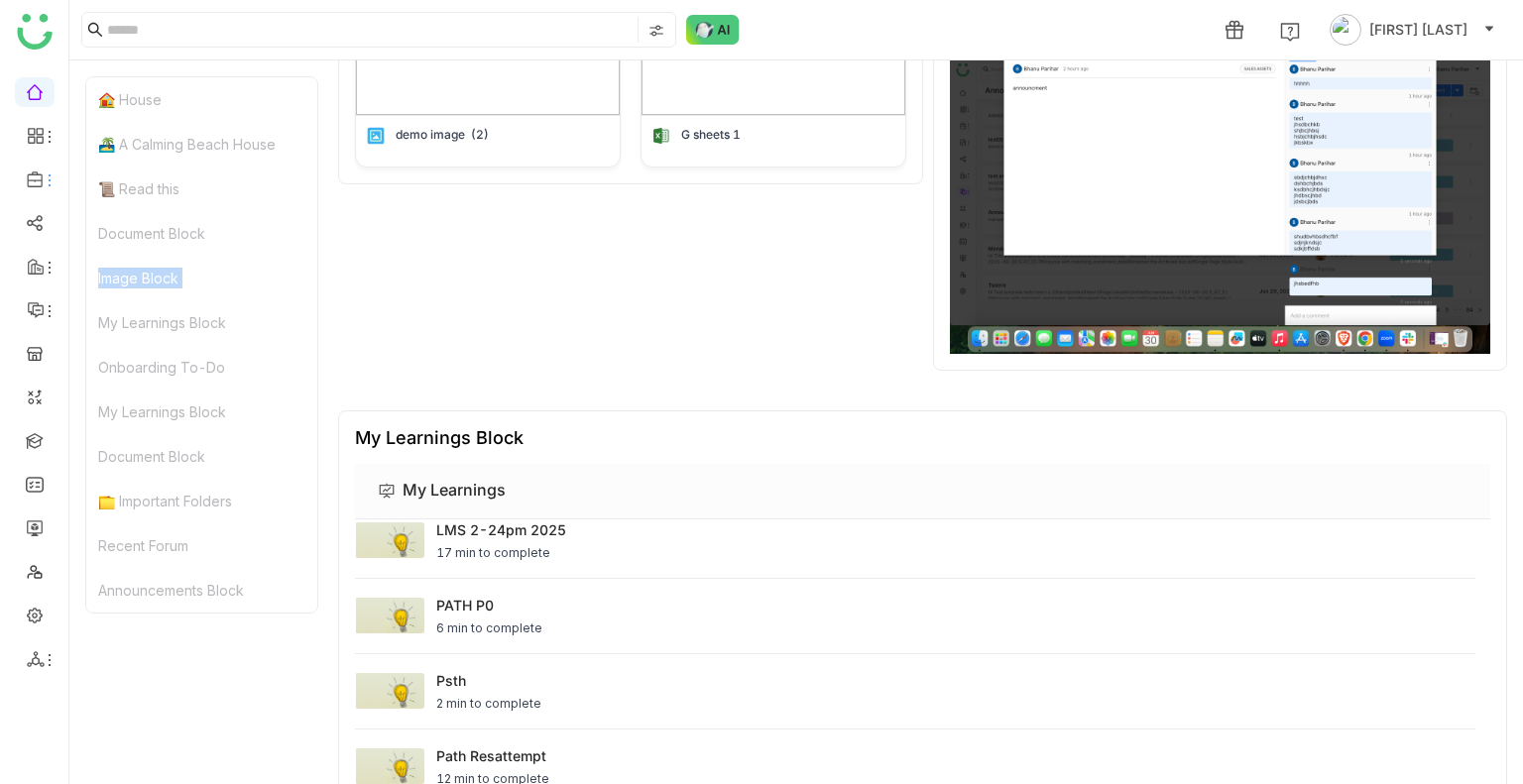 click on "**********" at bounding box center [762, 392] 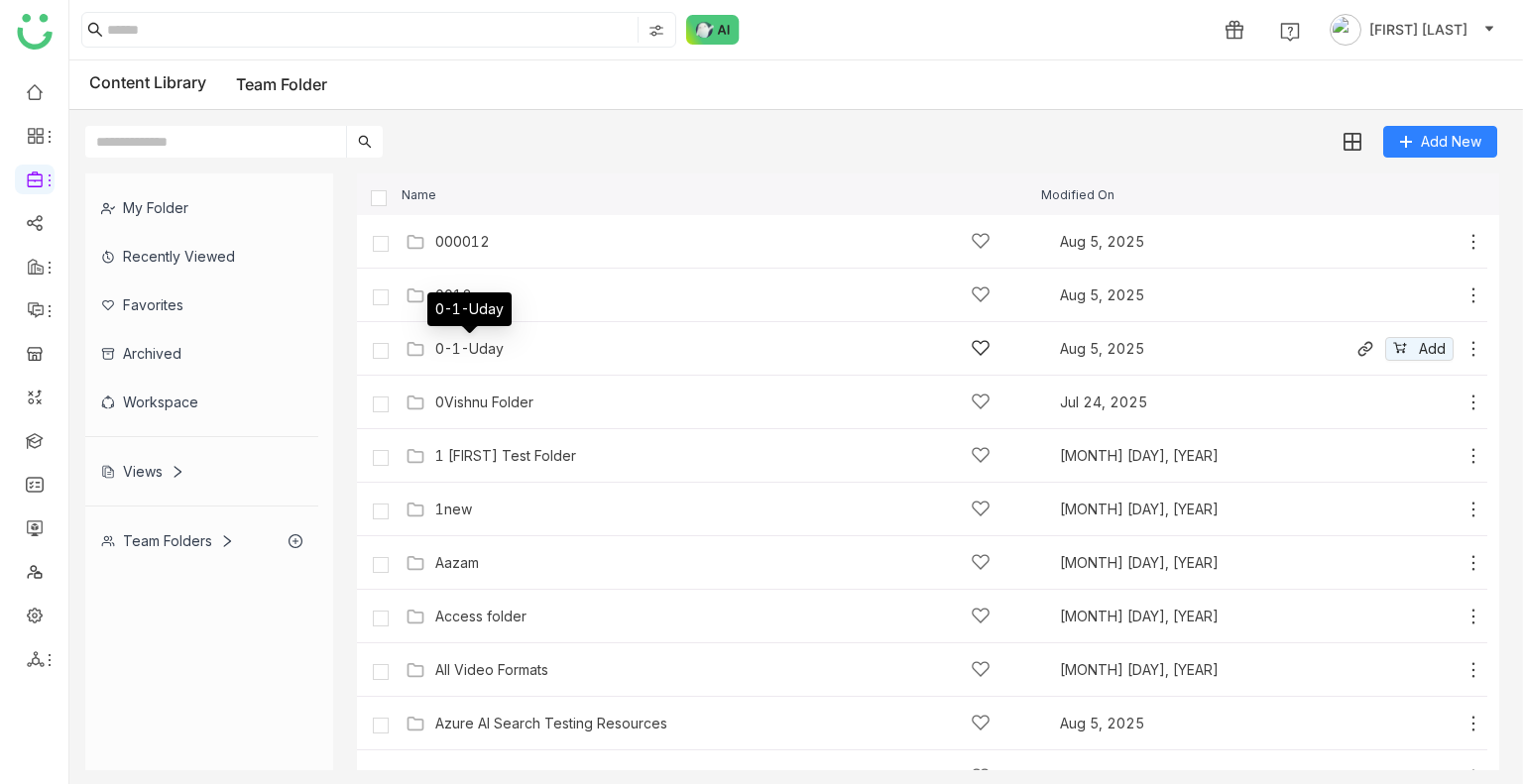 click on "0-1-Uday" 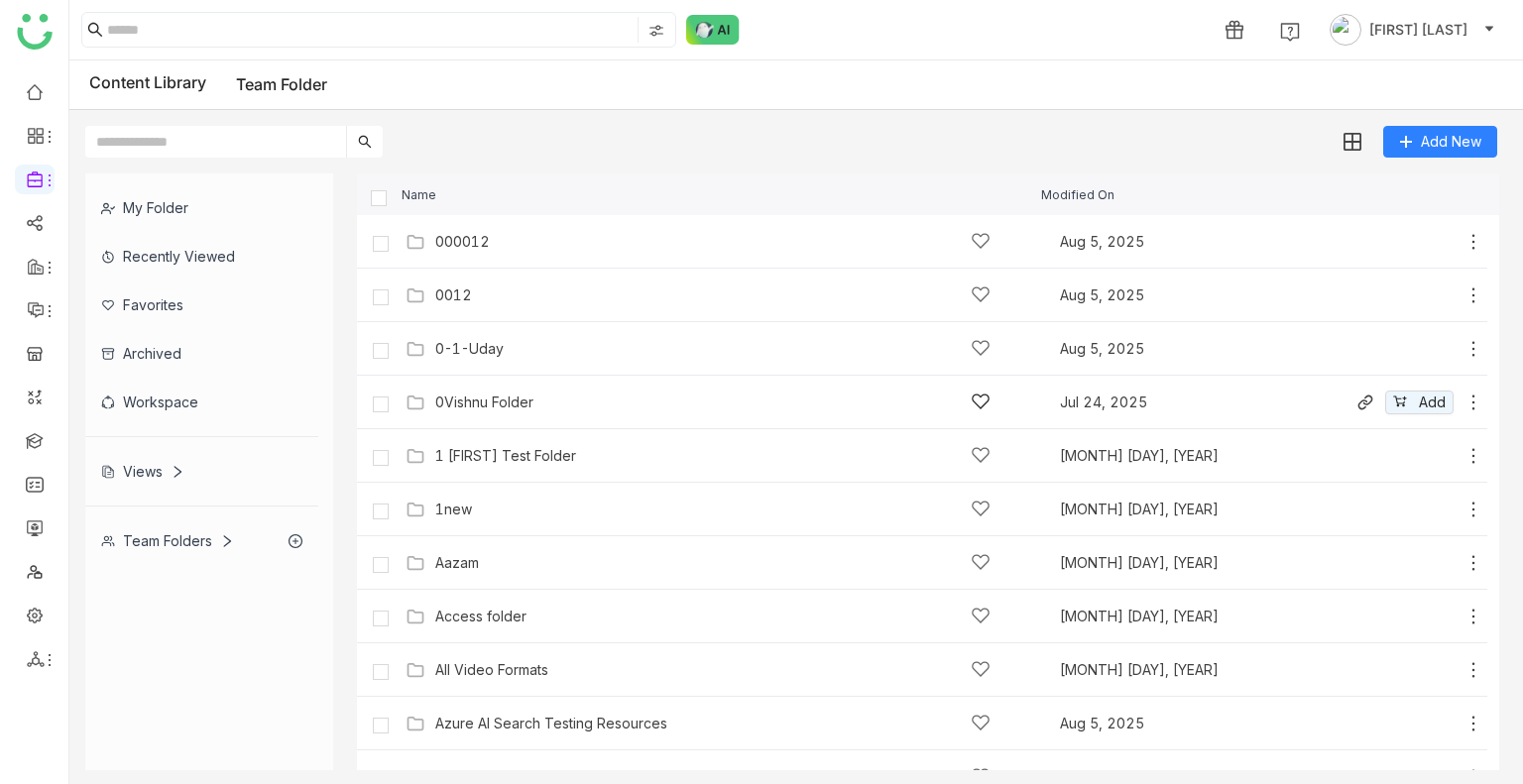 click on "0Vishnu Folder" 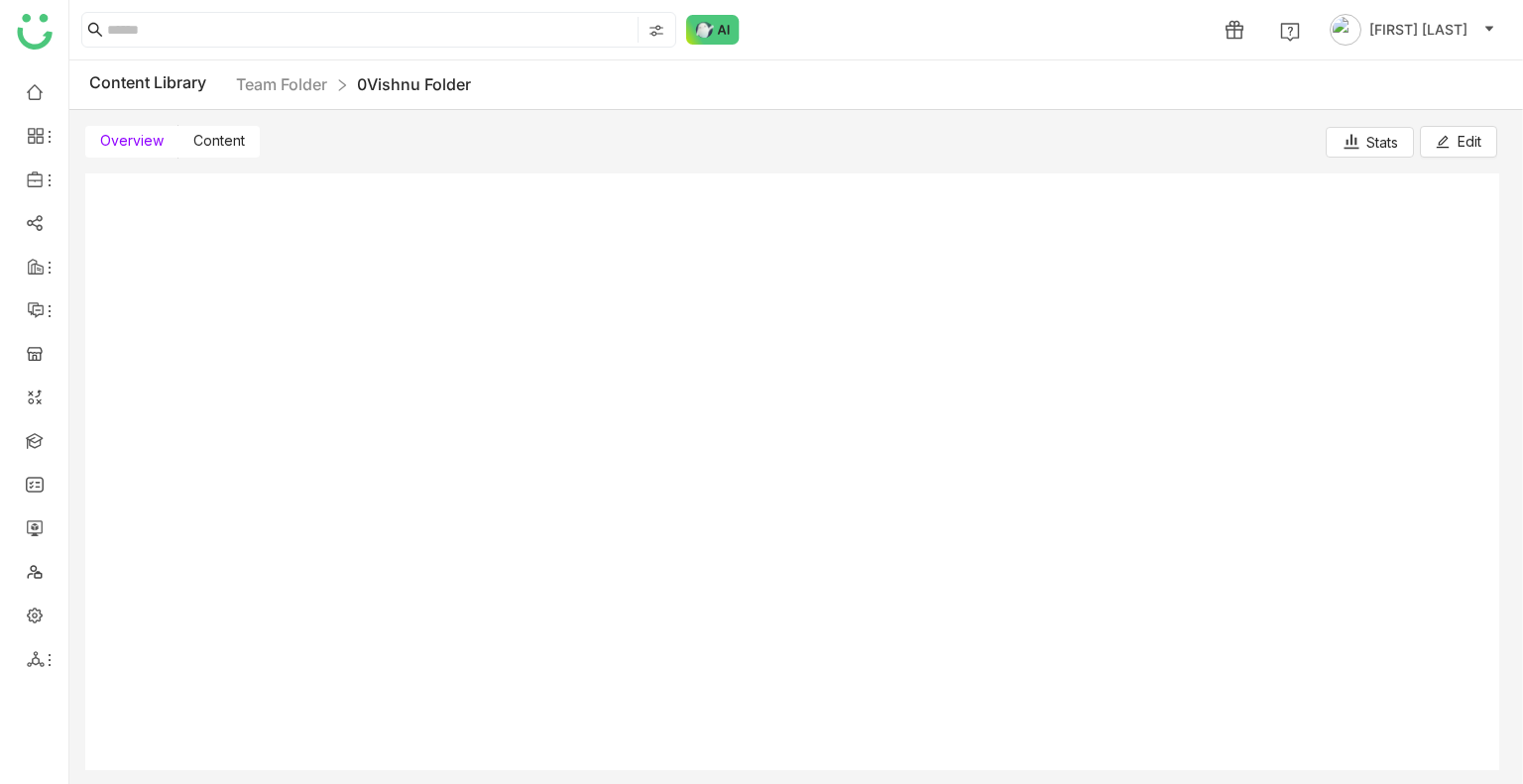 click on "Content" at bounding box center (219, 140) 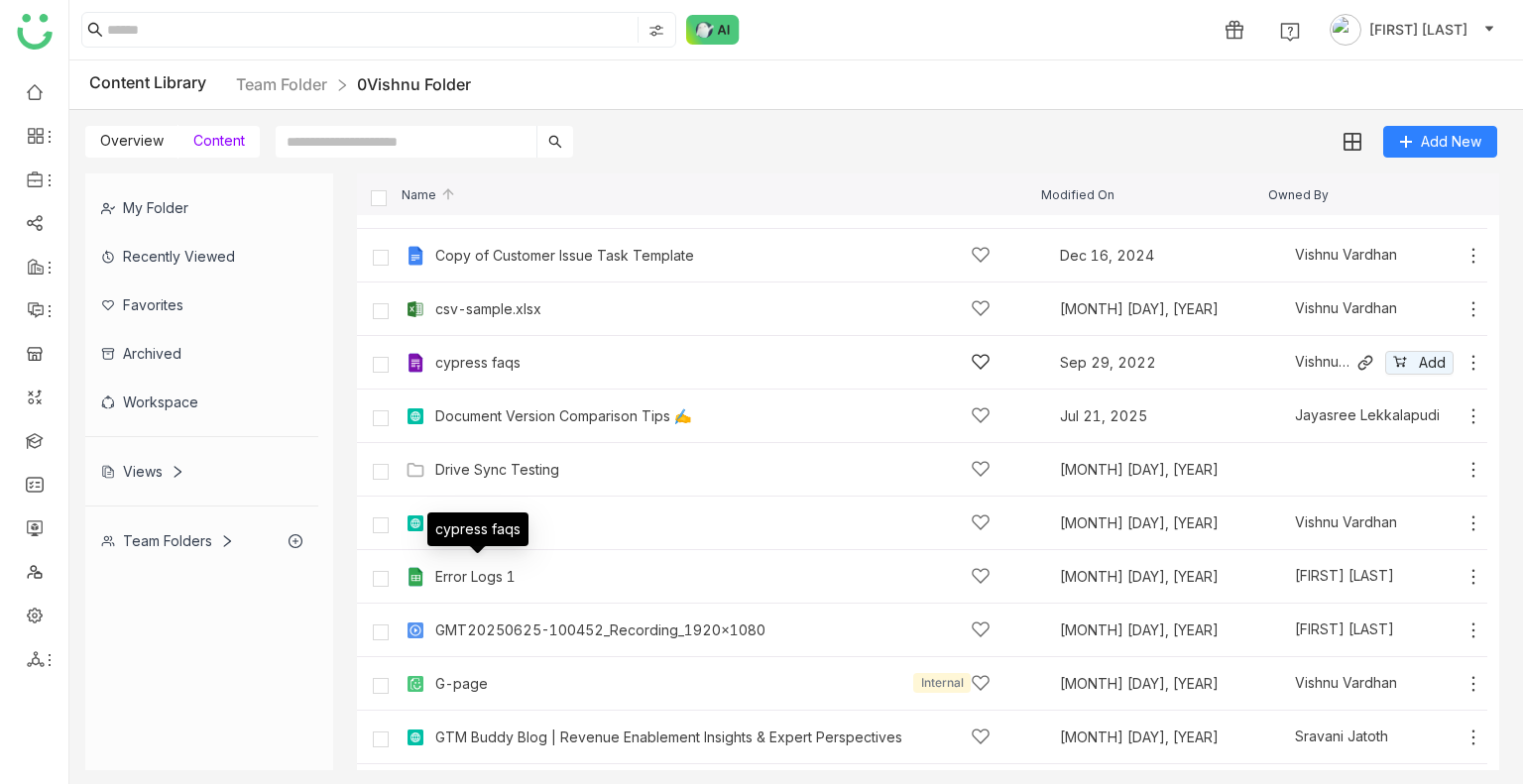 scroll, scrollTop: 0, scrollLeft: 0, axis: both 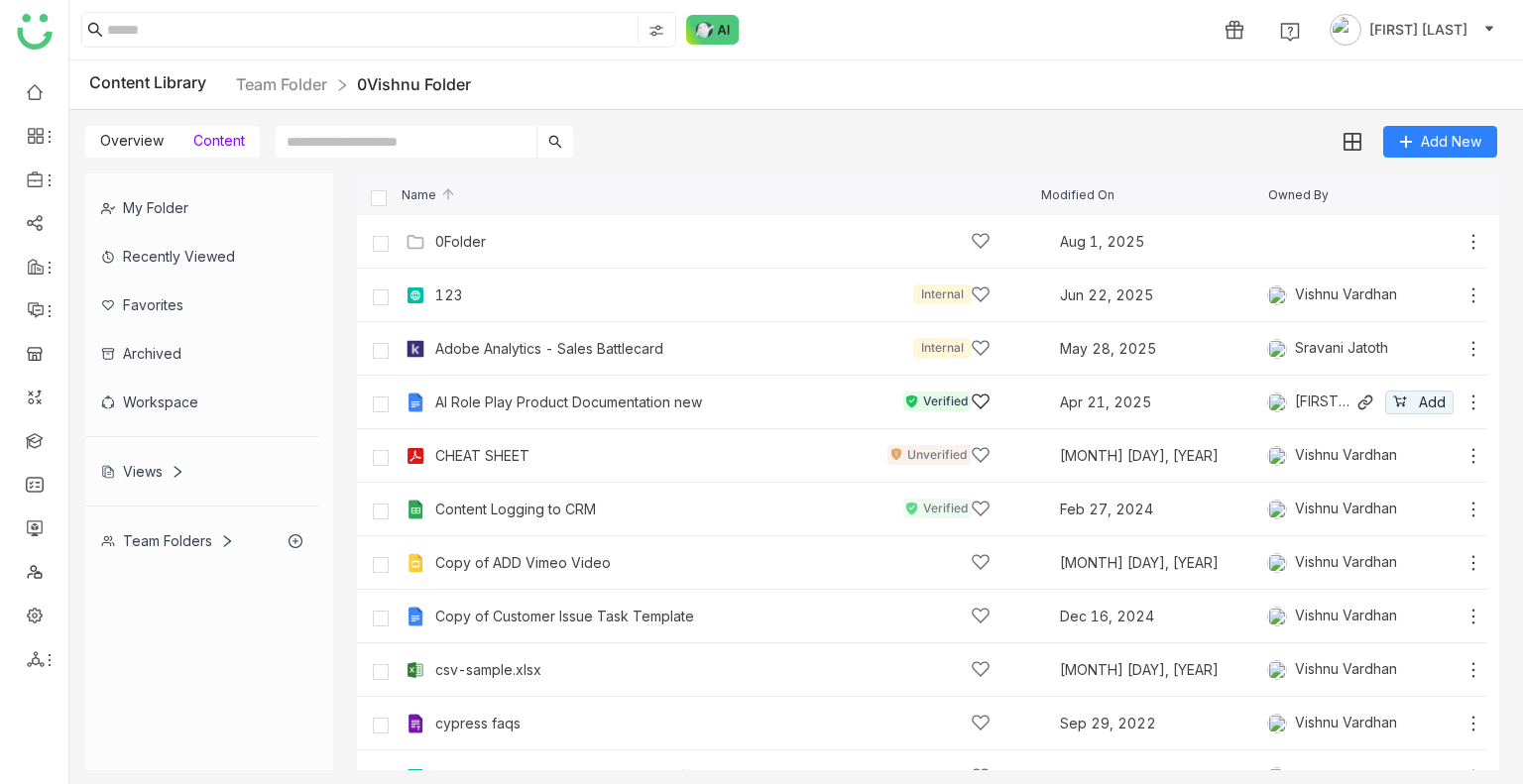 click on "AI Role Play Product Documentation new   Verified   [DATE]   [FIRST] [LAST]
Add" 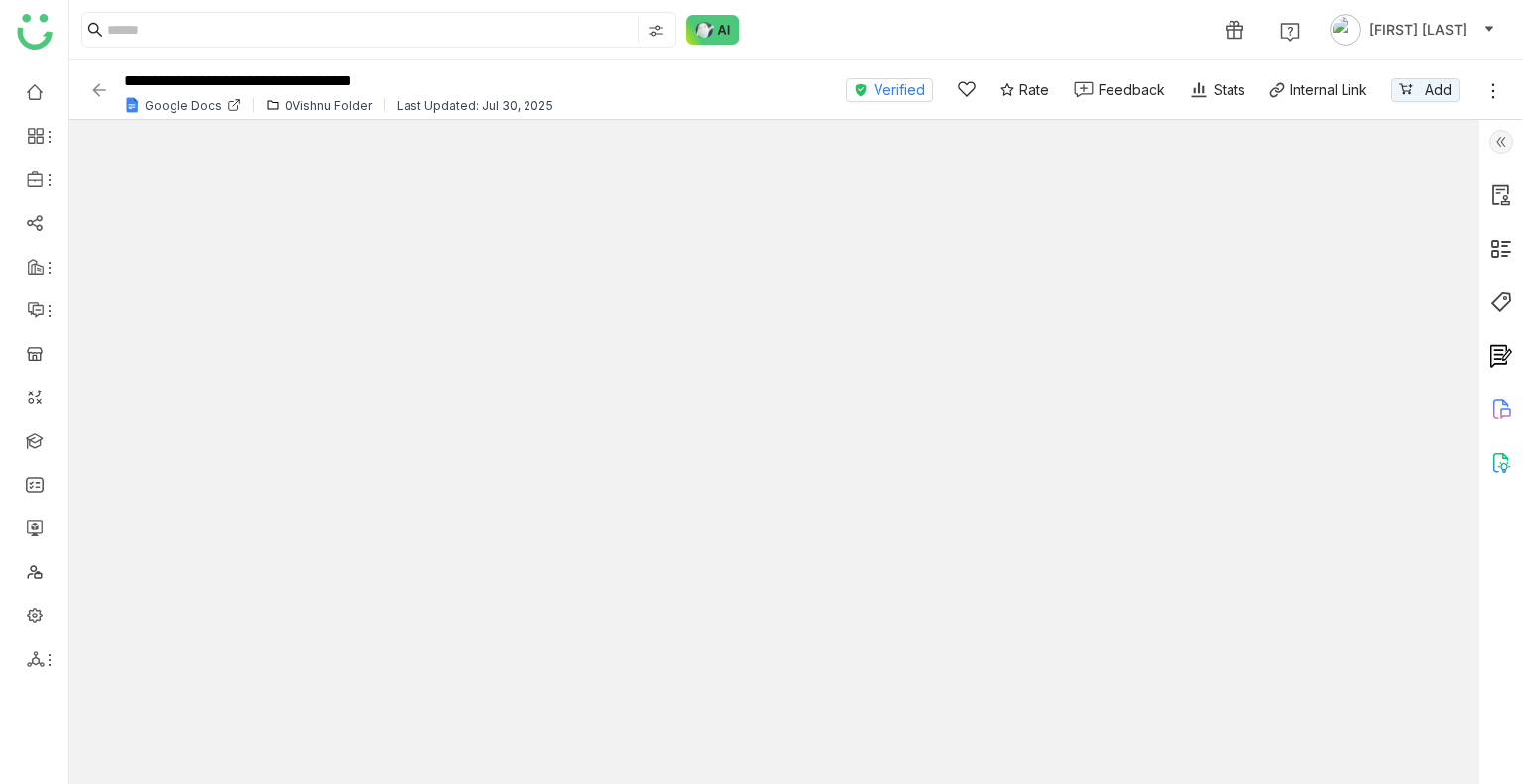 click 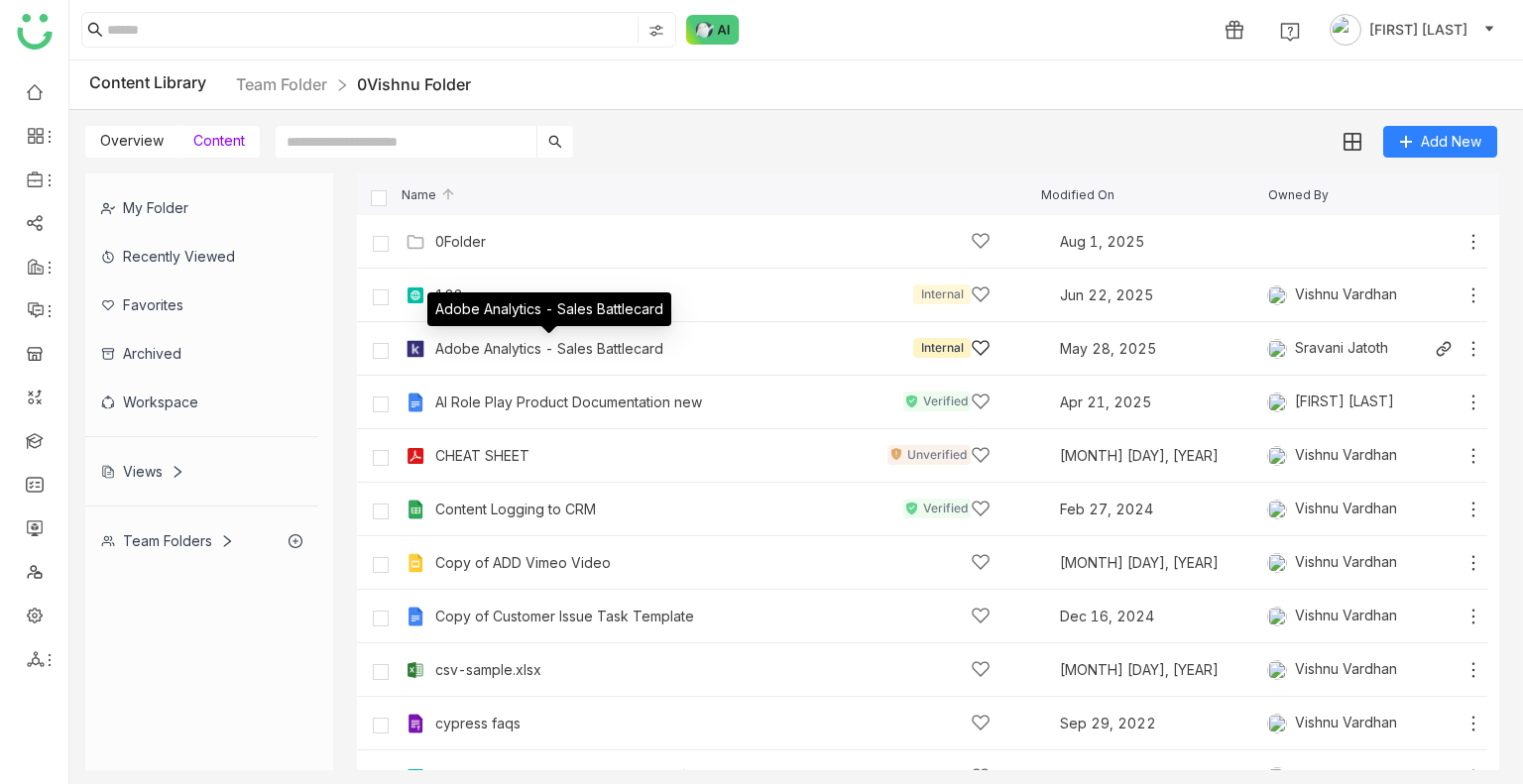 click on "Adobe Analytics - Sales Battlecard" 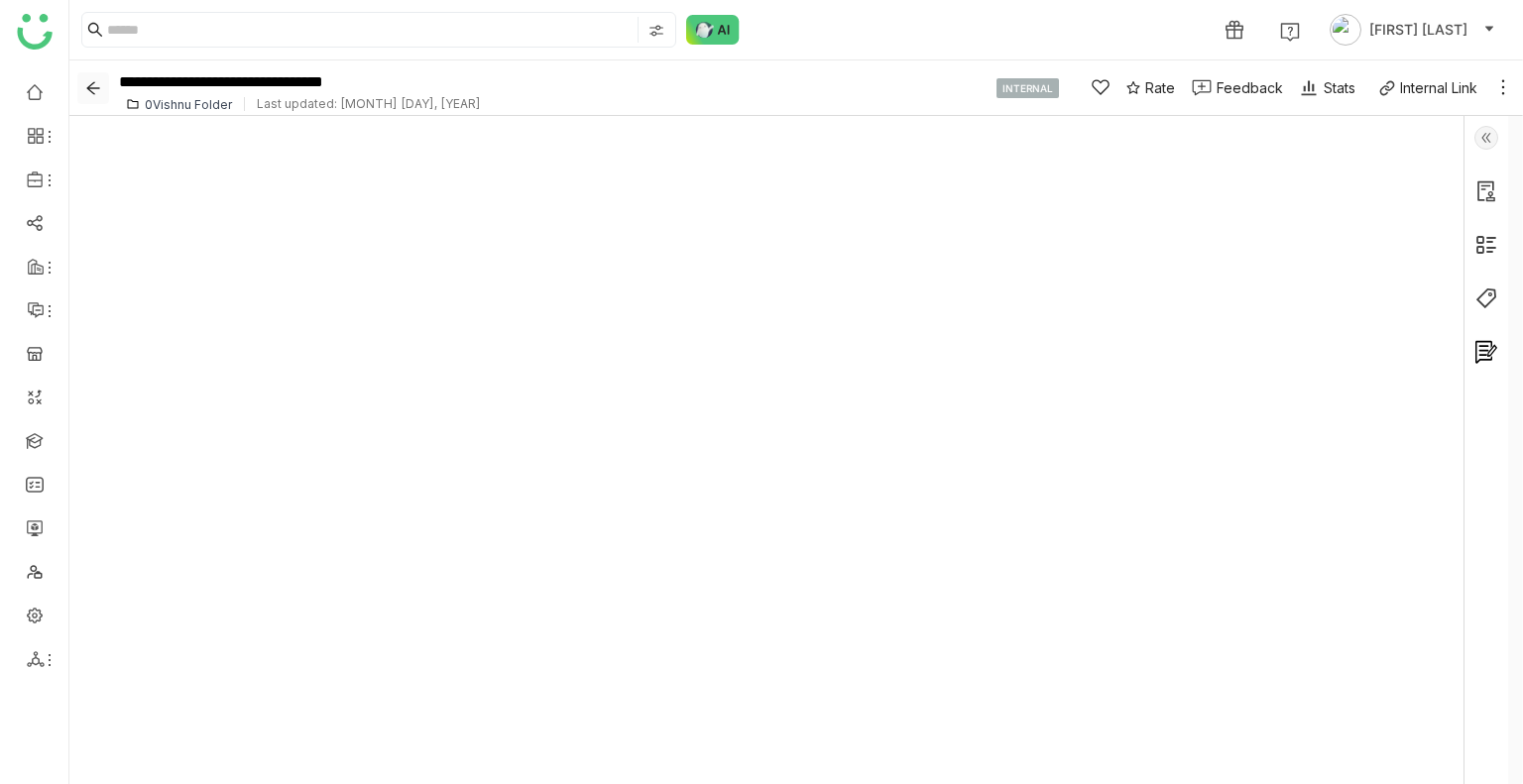click 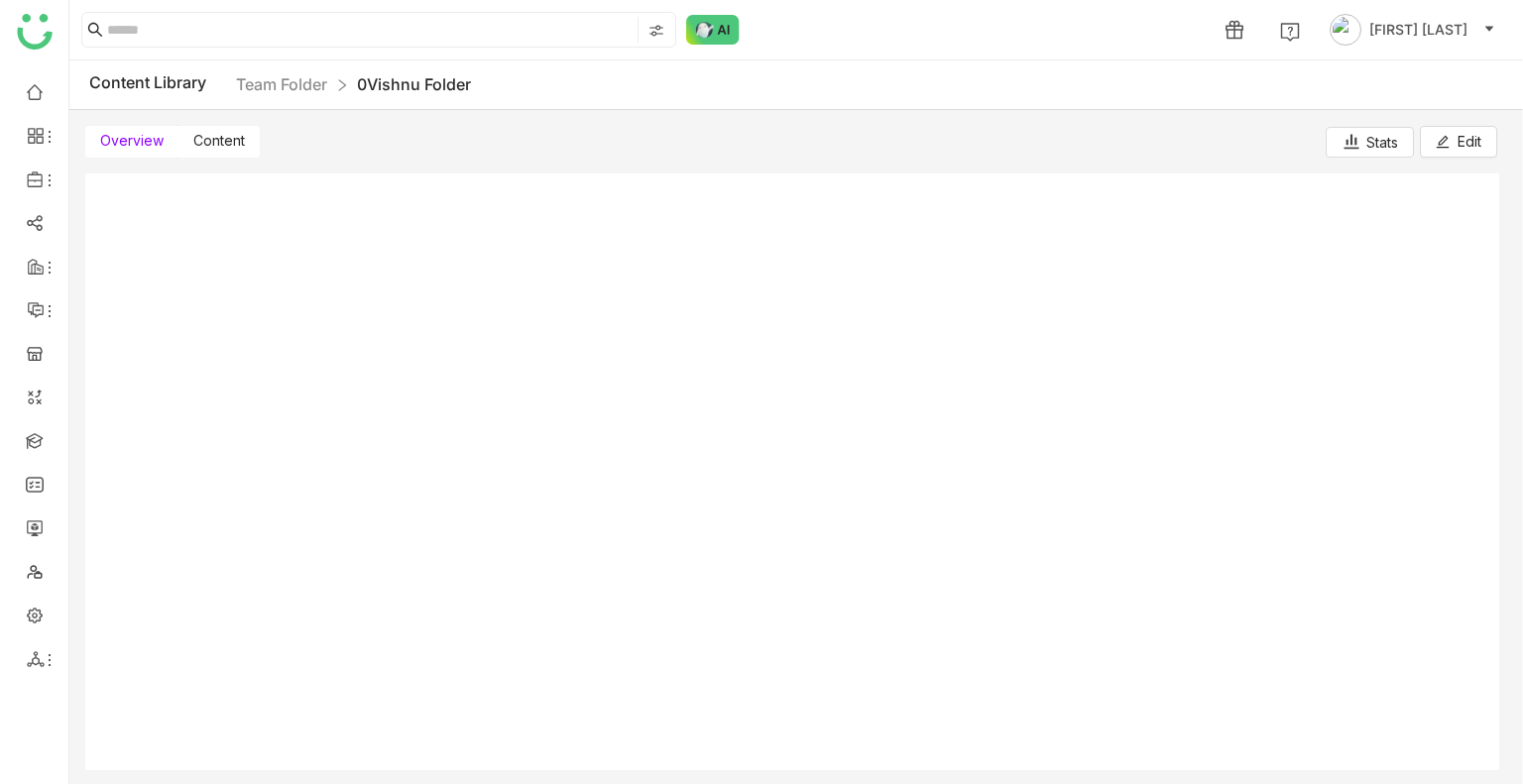 click on "Content" at bounding box center [219, 140] 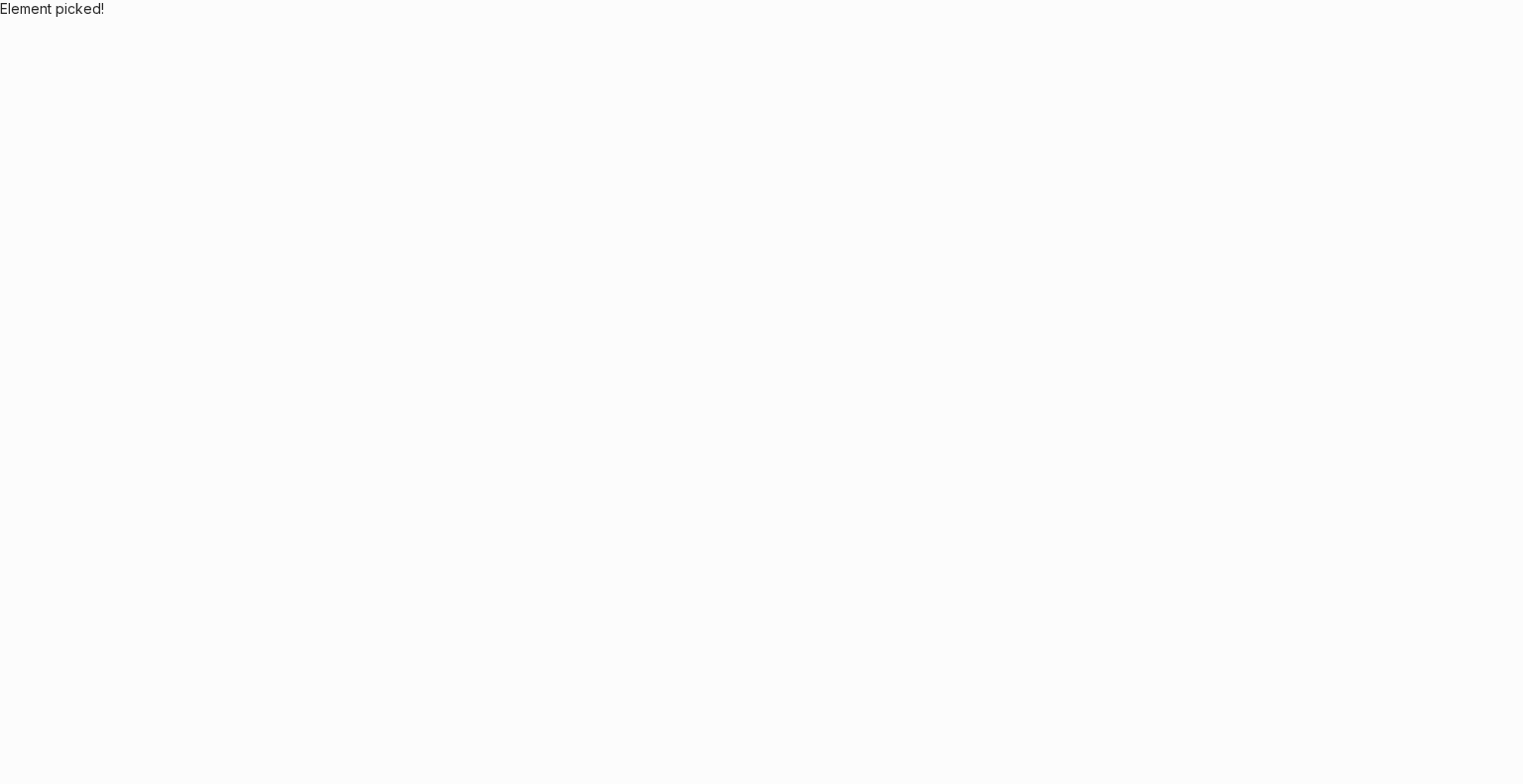 scroll, scrollTop: 0, scrollLeft: 0, axis: both 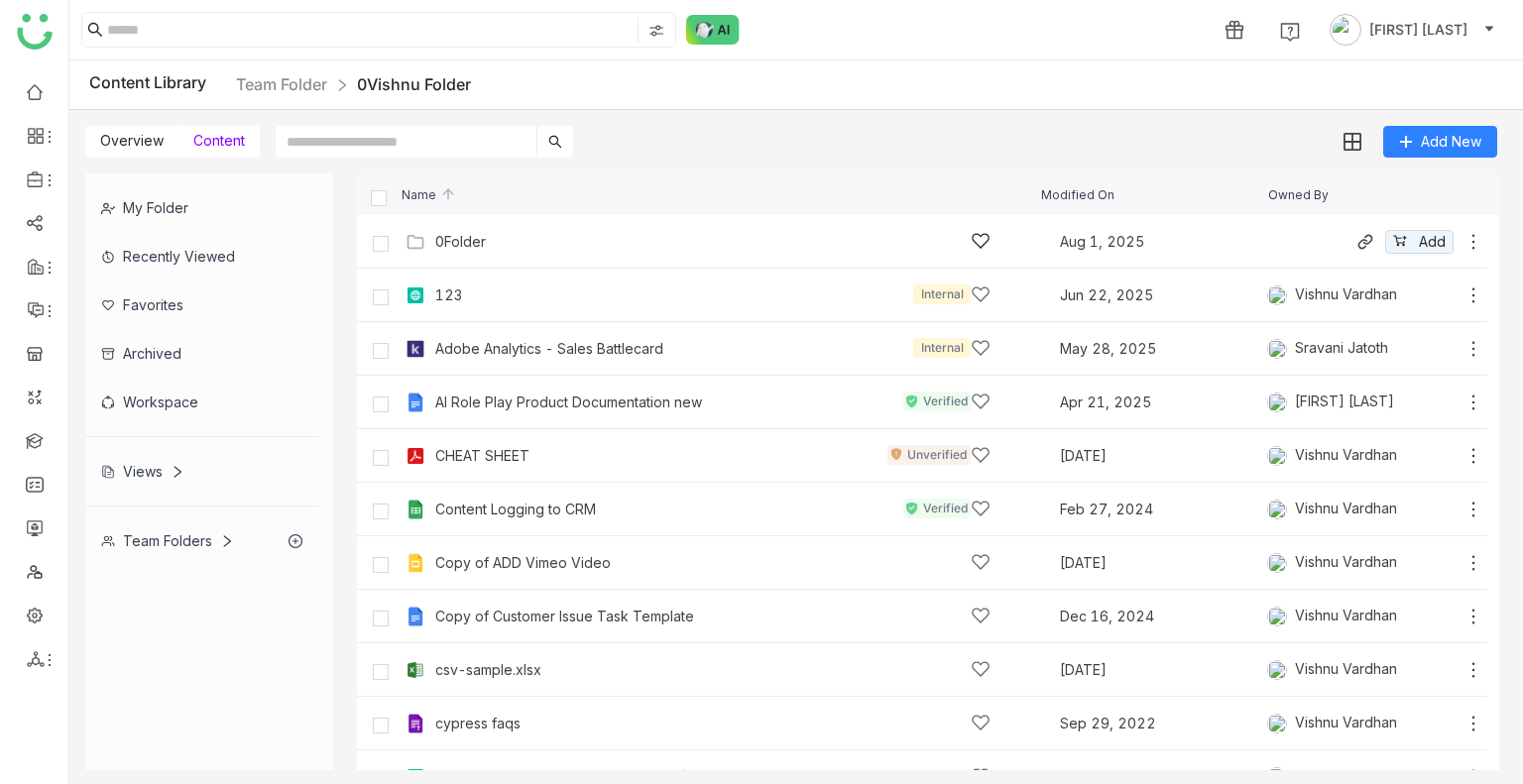 click on "0Folder" 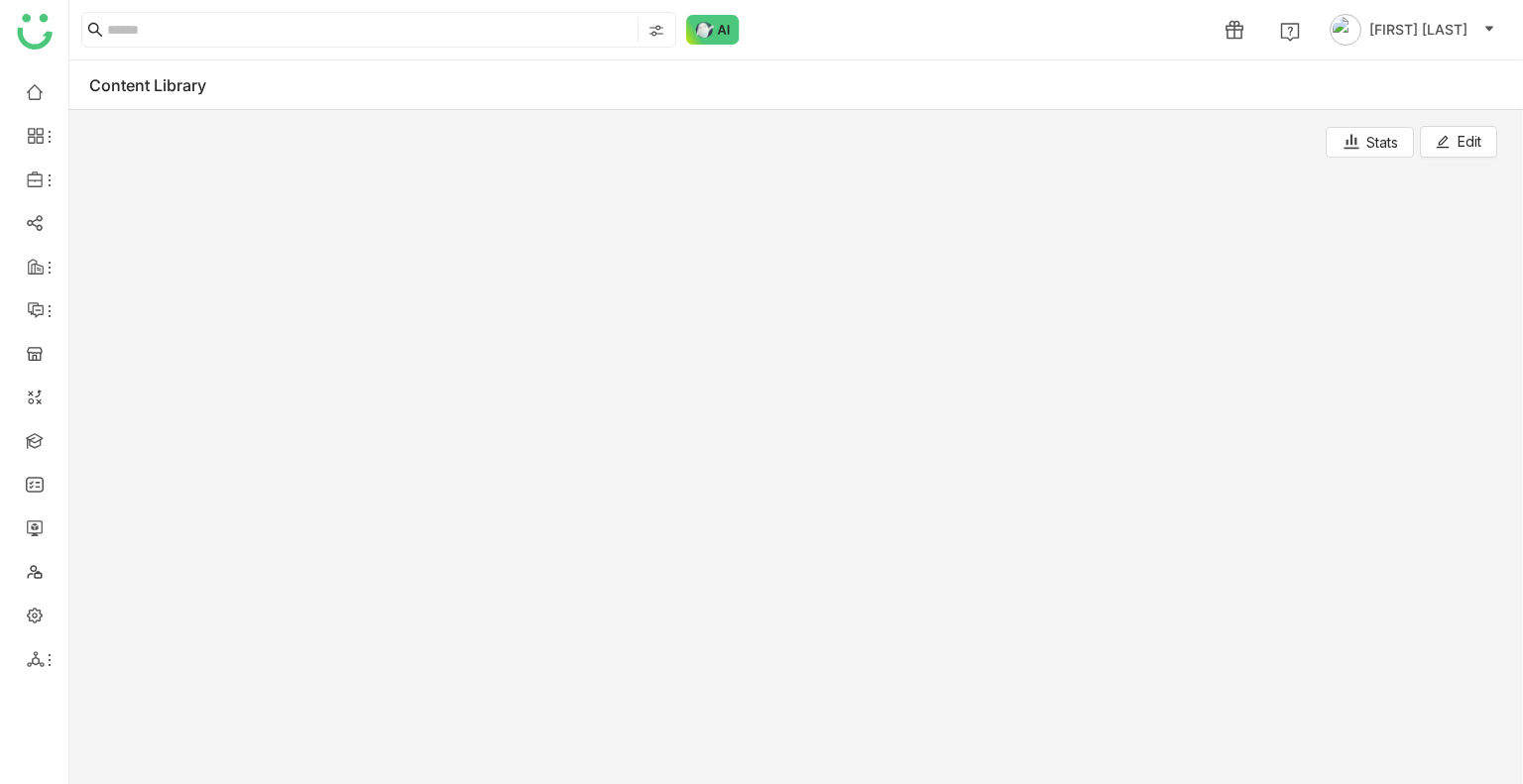 click 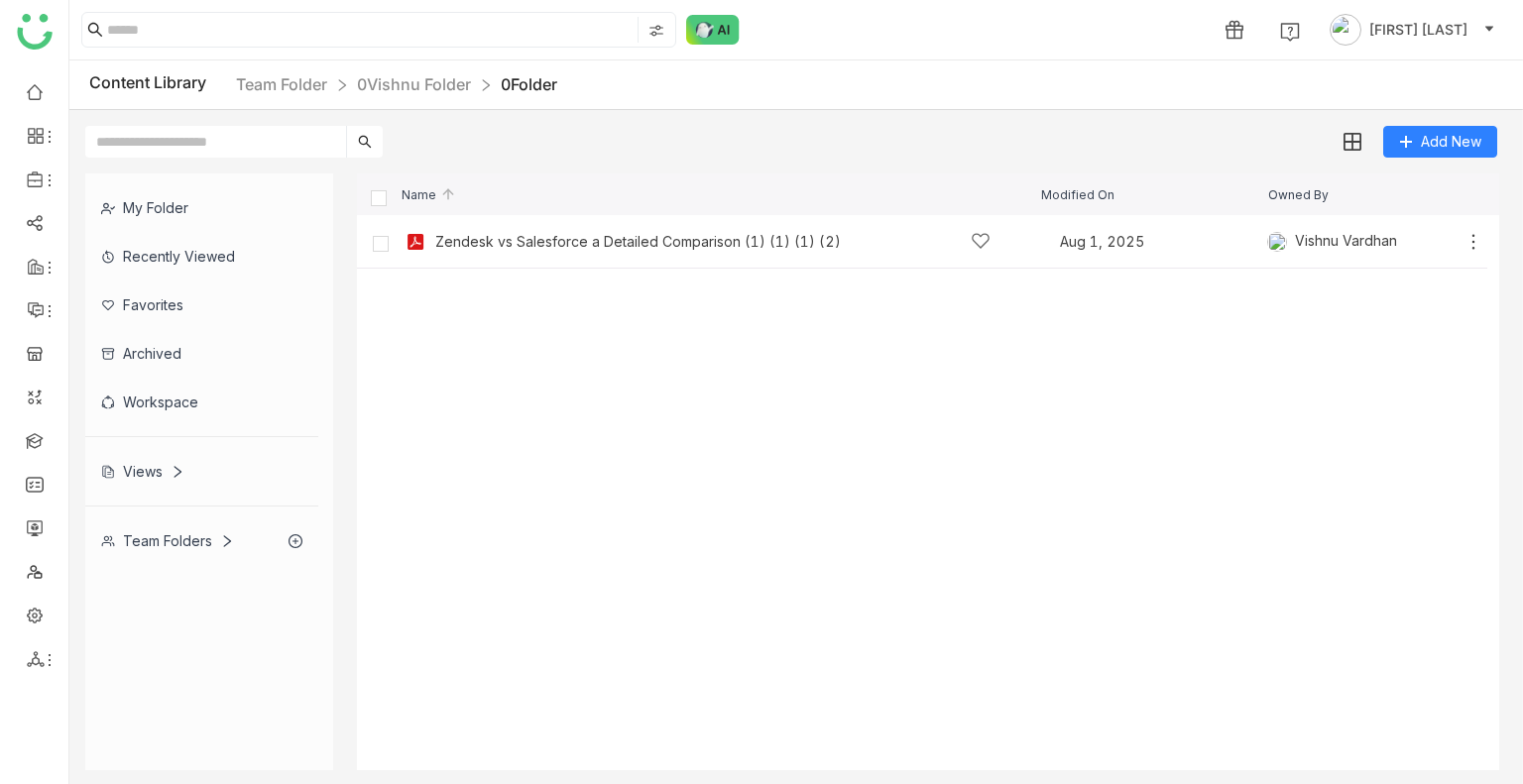 click on "Content Library  Team Folder 0[NAME] Folder 0Folder" 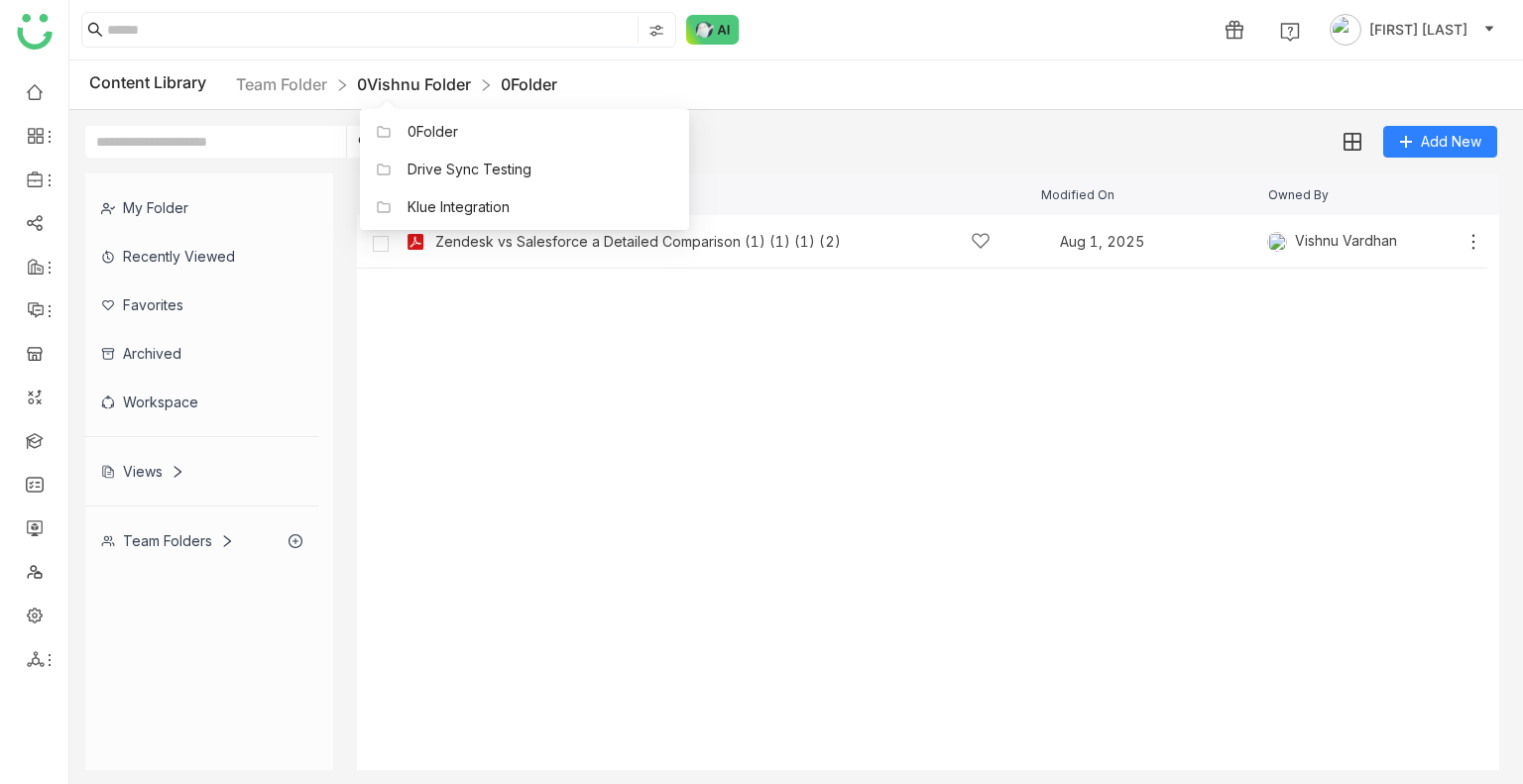 click on "0Vishnu Folder" 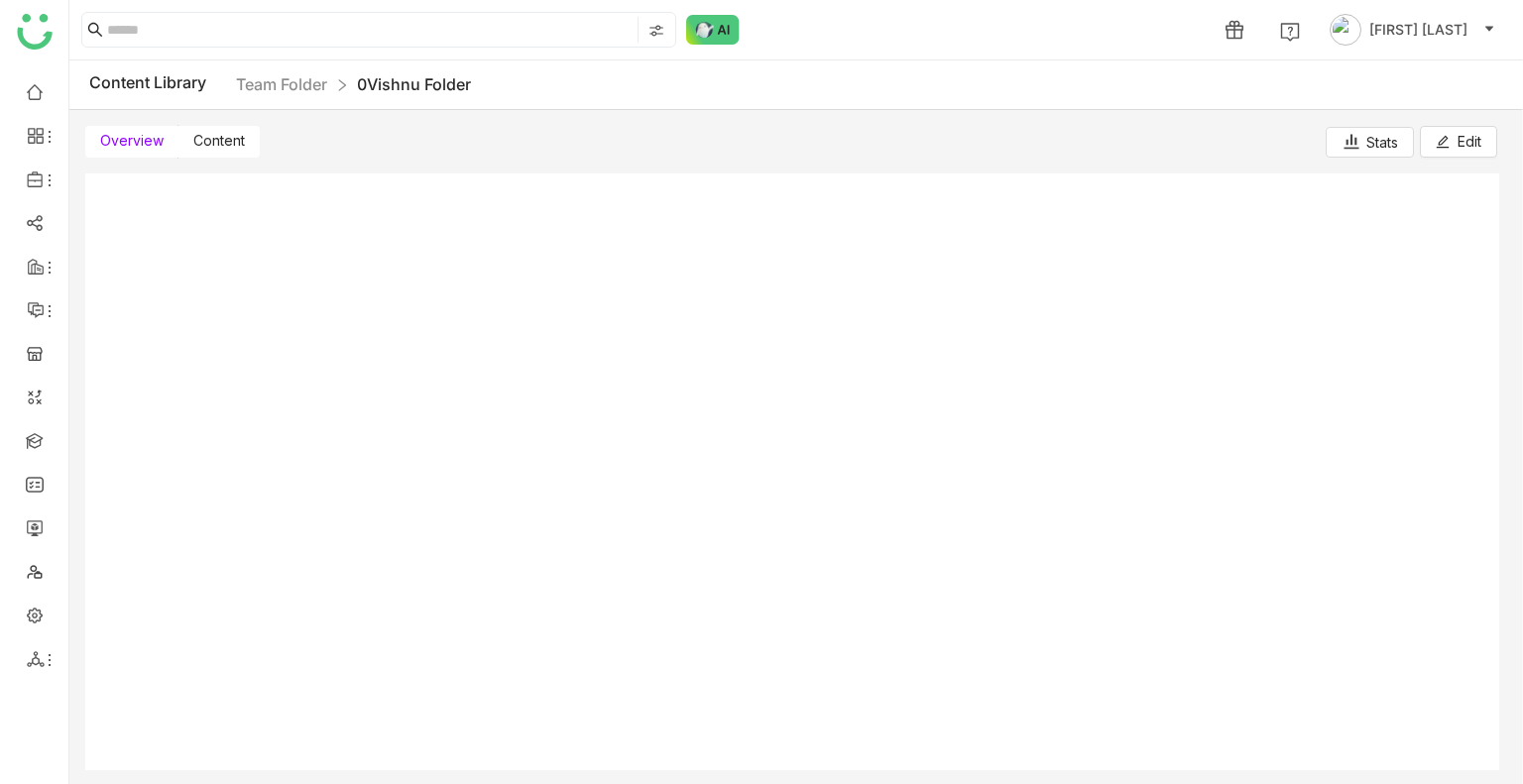click on "Content" at bounding box center [219, 142] 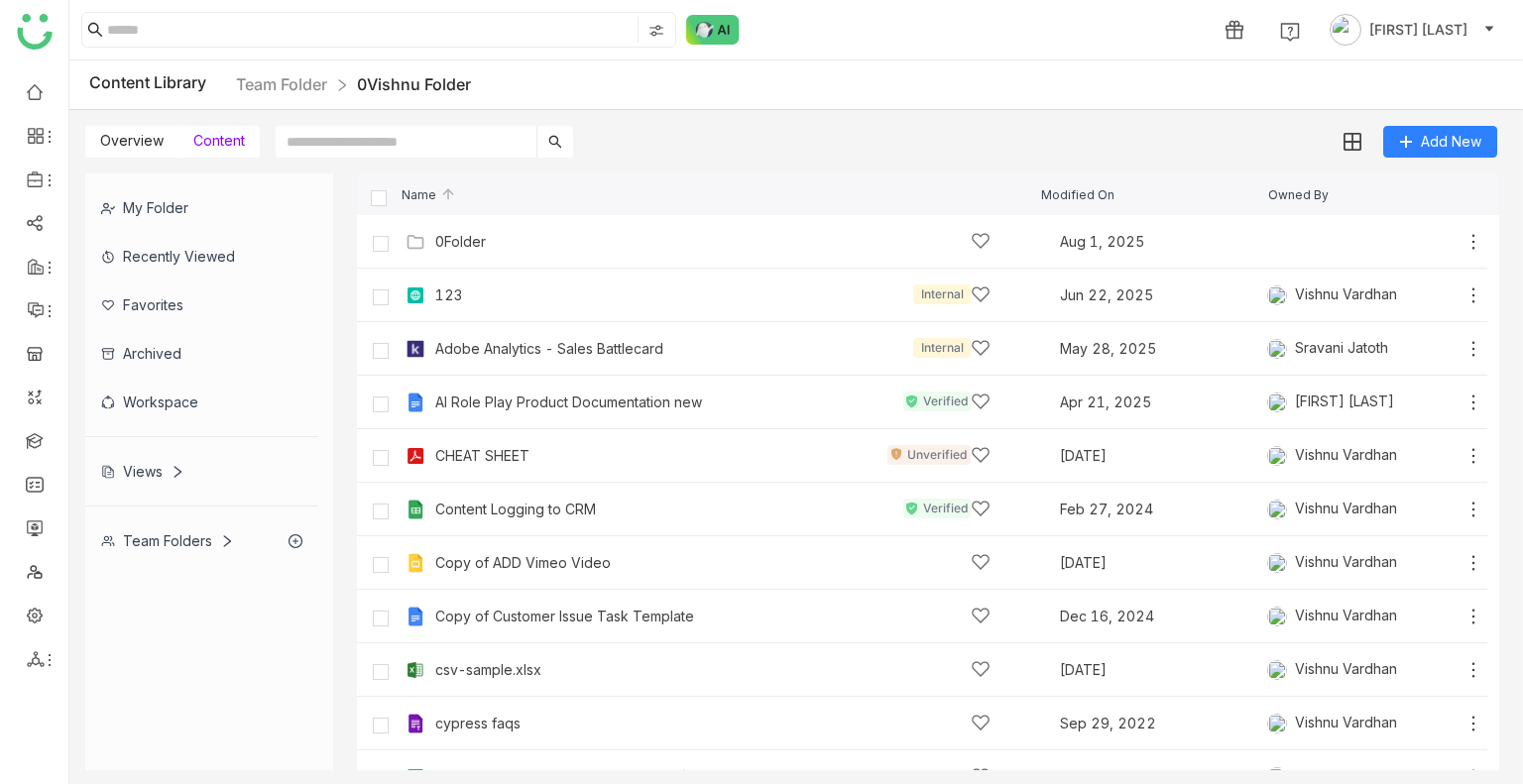 click on "Content Library  Team Folder 0[NAME] Folder" 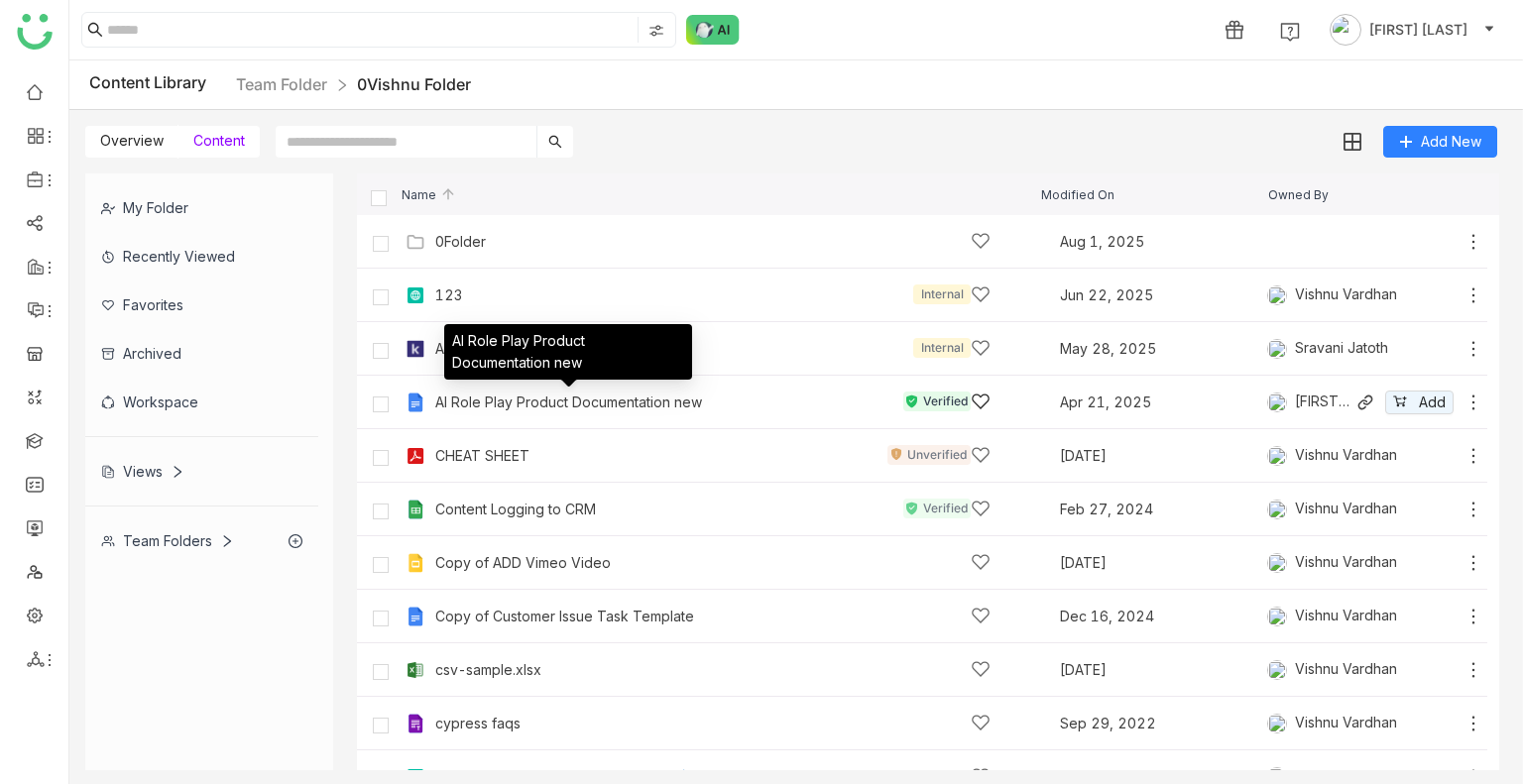 click on "AI Role Play Product Documentation new   Verified   [DATE]   [FIRST] [LAST]
Add" 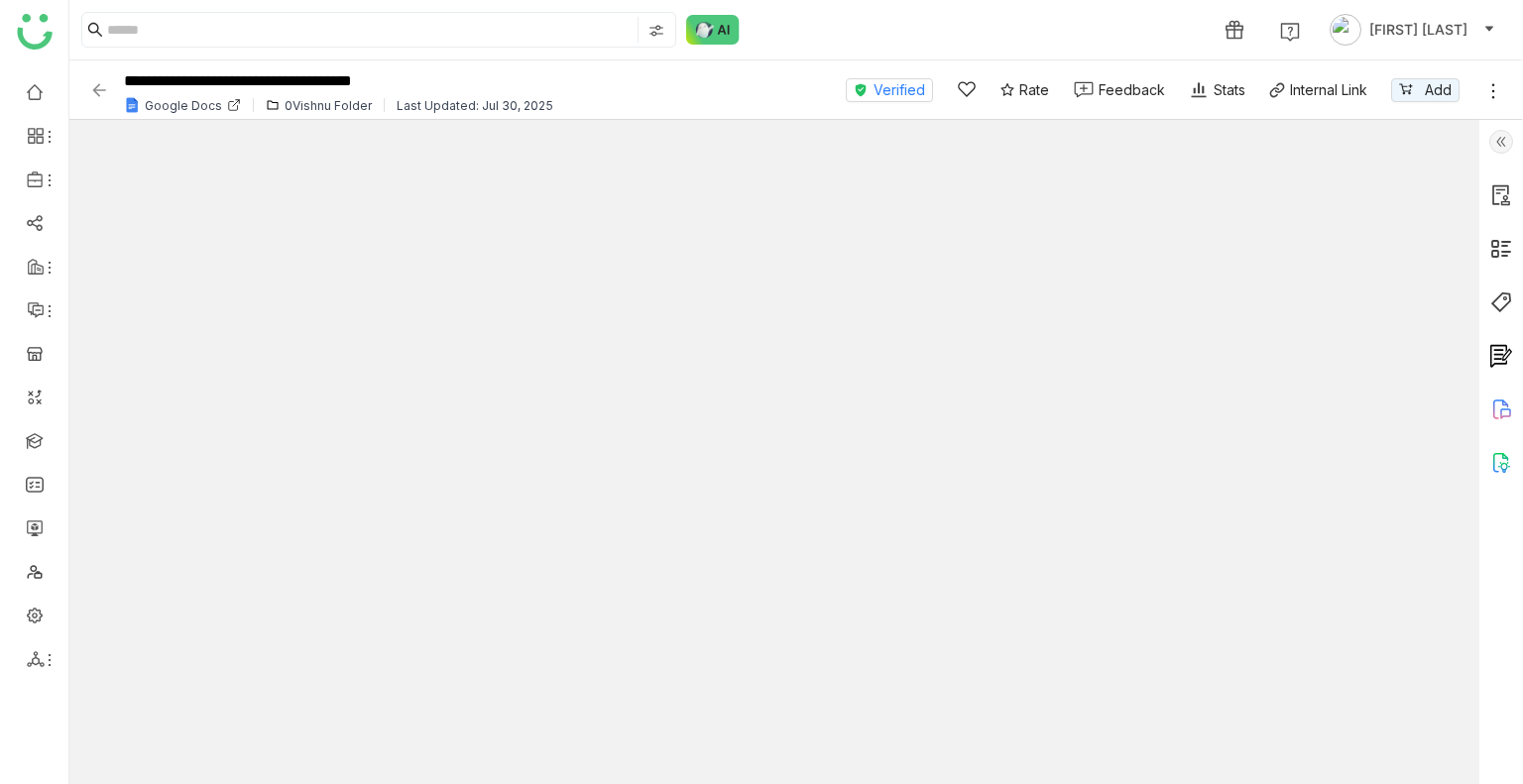 click 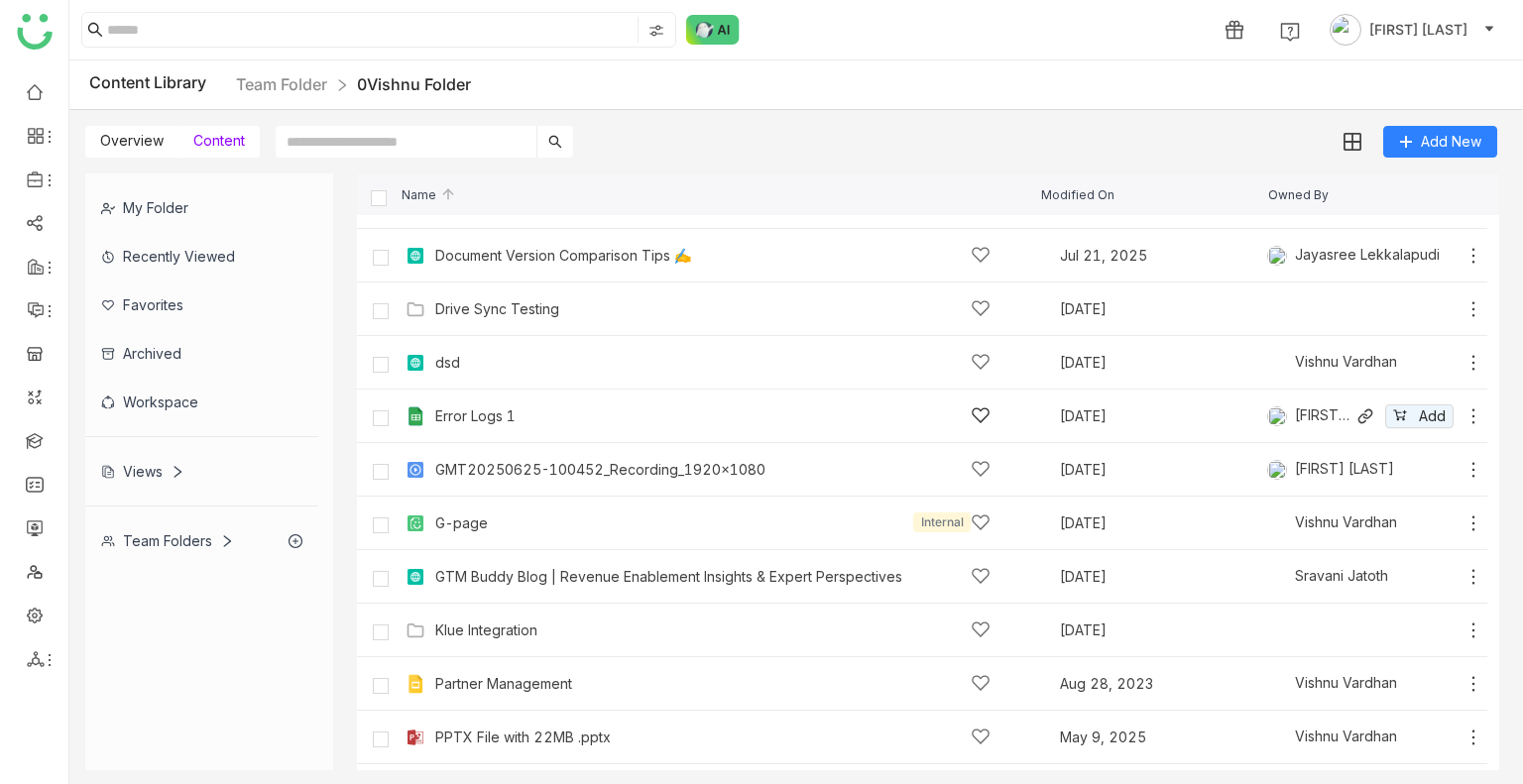 scroll, scrollTop: 522, scrollLeft: 0, axis: vertical 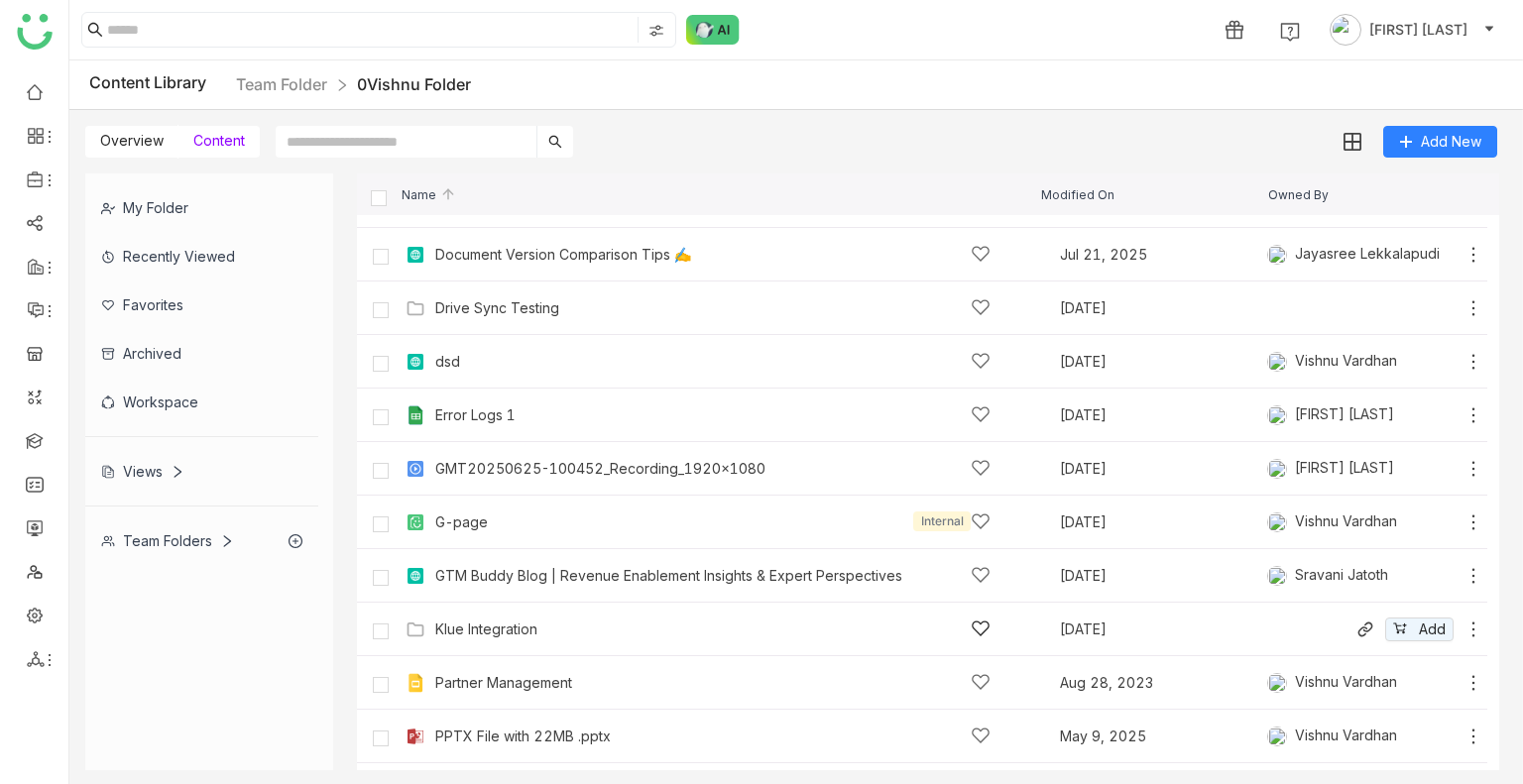 click on "Klue Integration   [DATE]
Add" 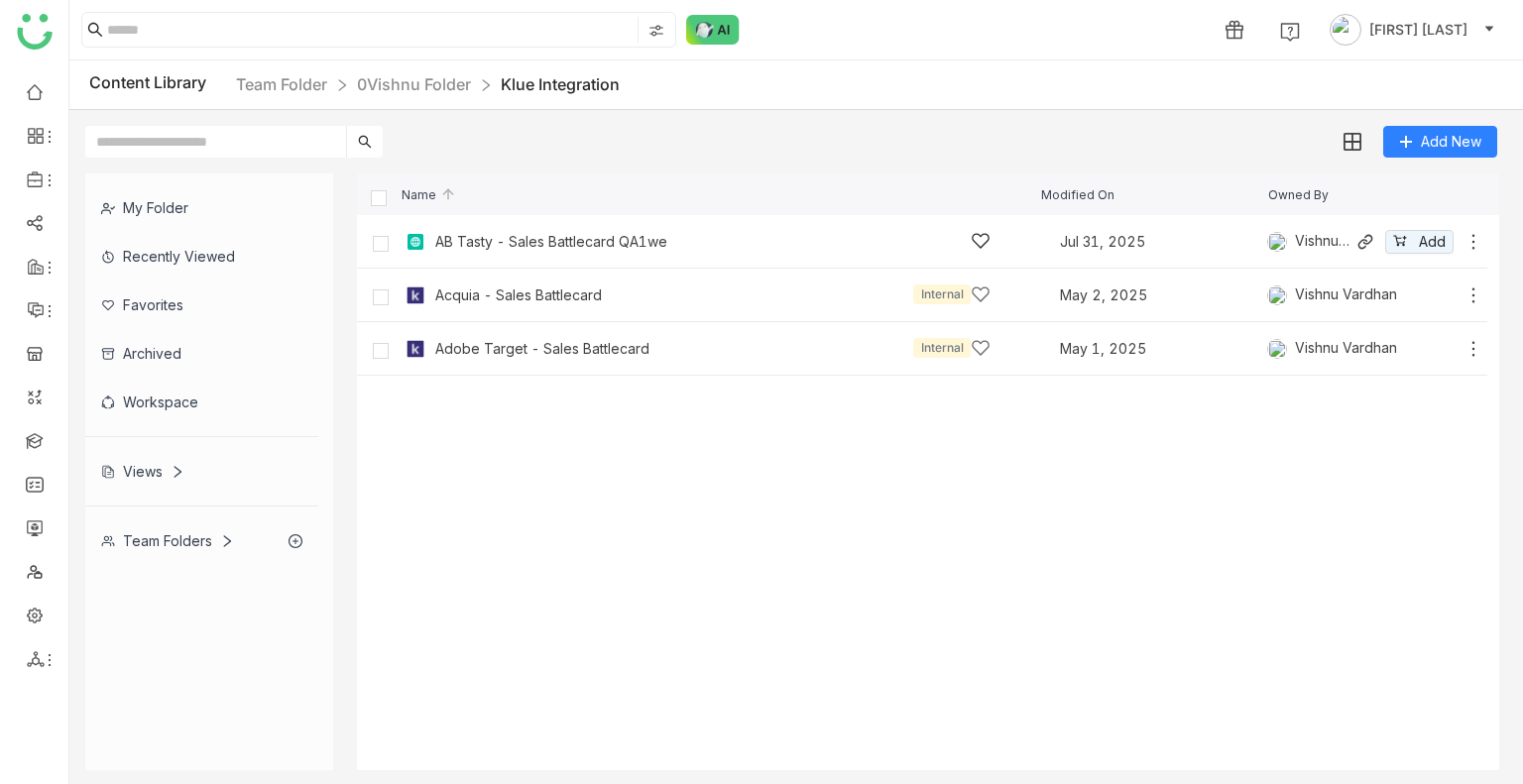 click on "AB Tasty - Sales Battlecard QA1we   [DATE]   [FIRST] [LAST]
Add" 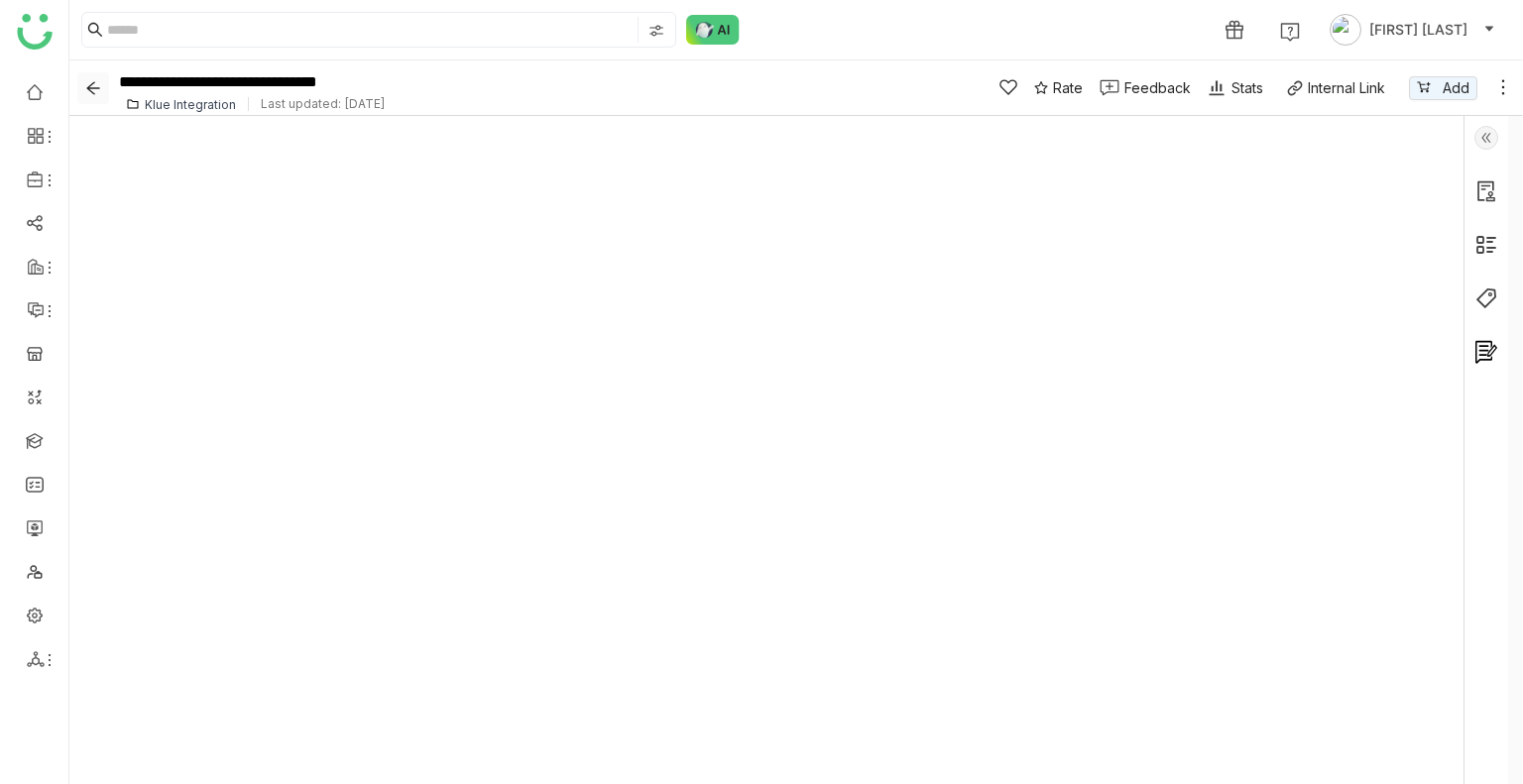 click 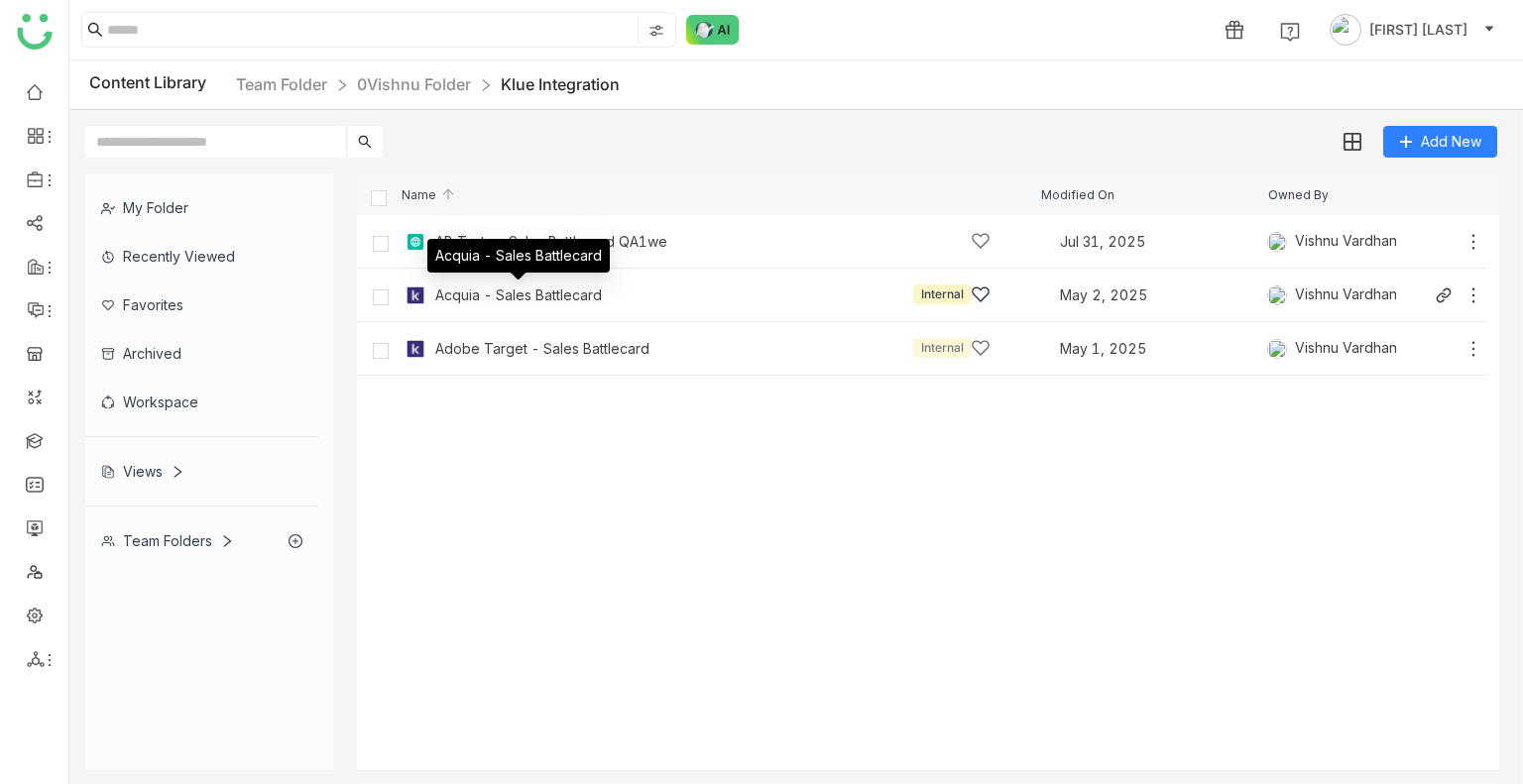 click on "Acquia - Sales Battlecard" at bounding box center (519, 263) 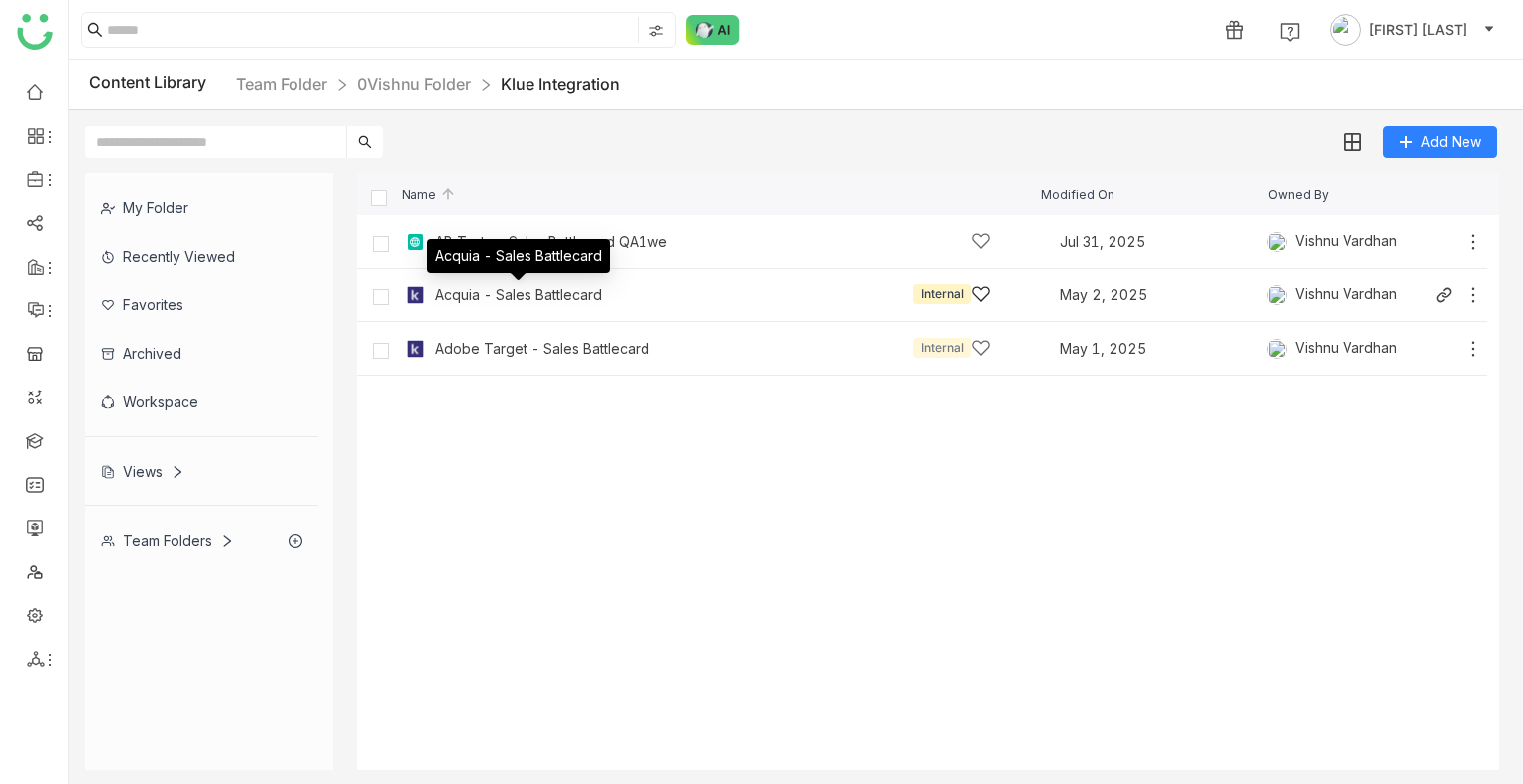 click on "Acquia - Sales Battlecard" 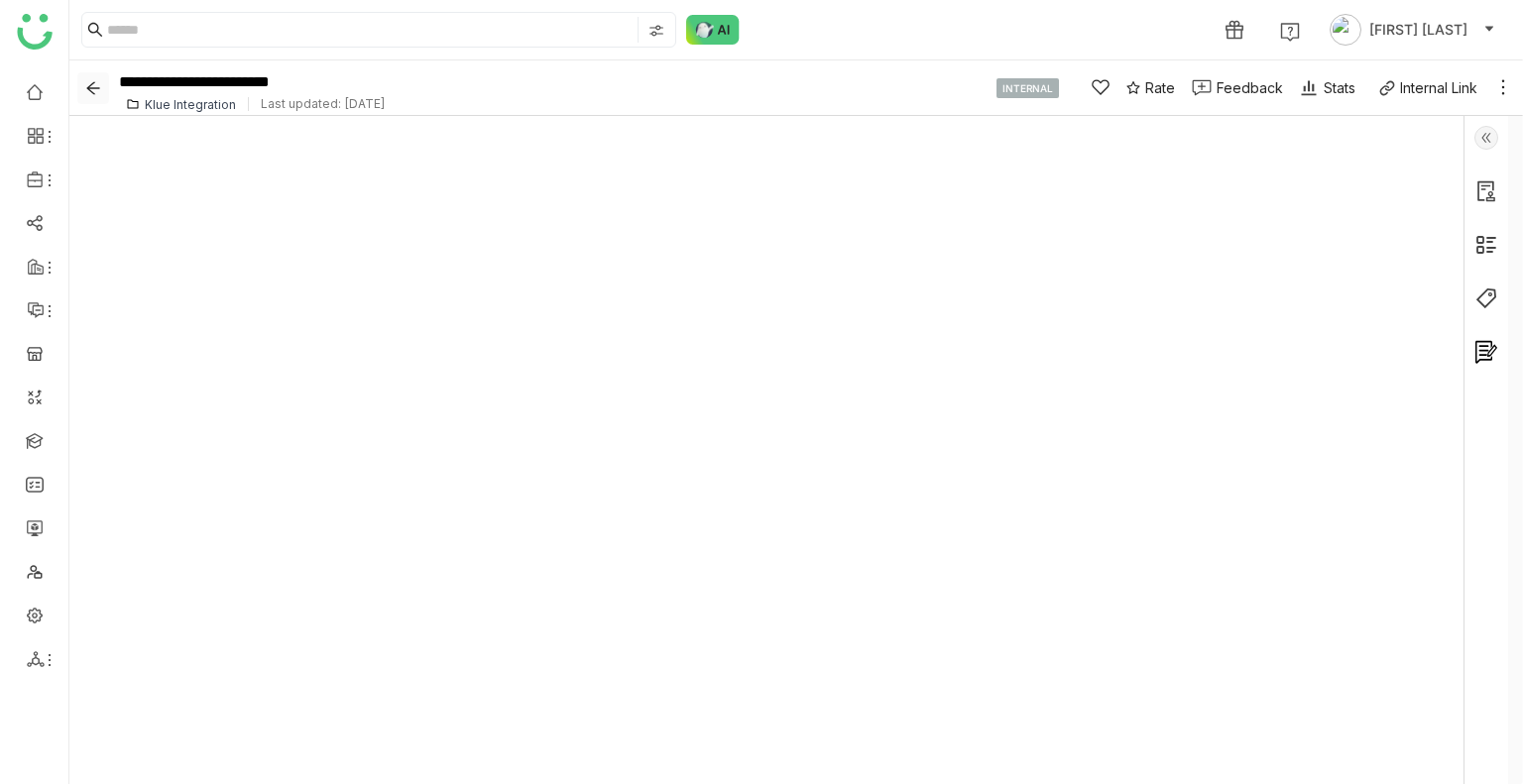 click 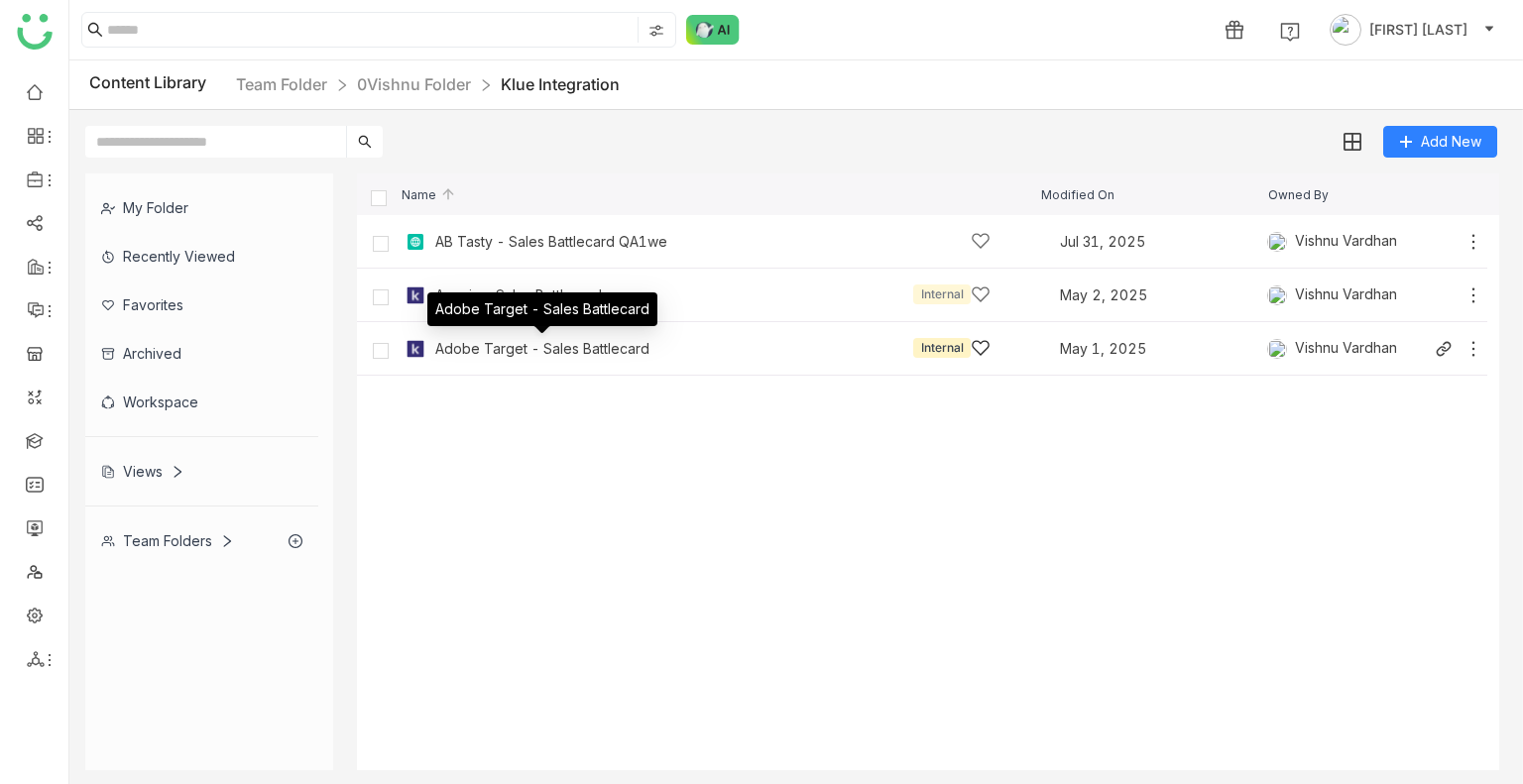 click on "Adobe Target - Sales Battlecard" 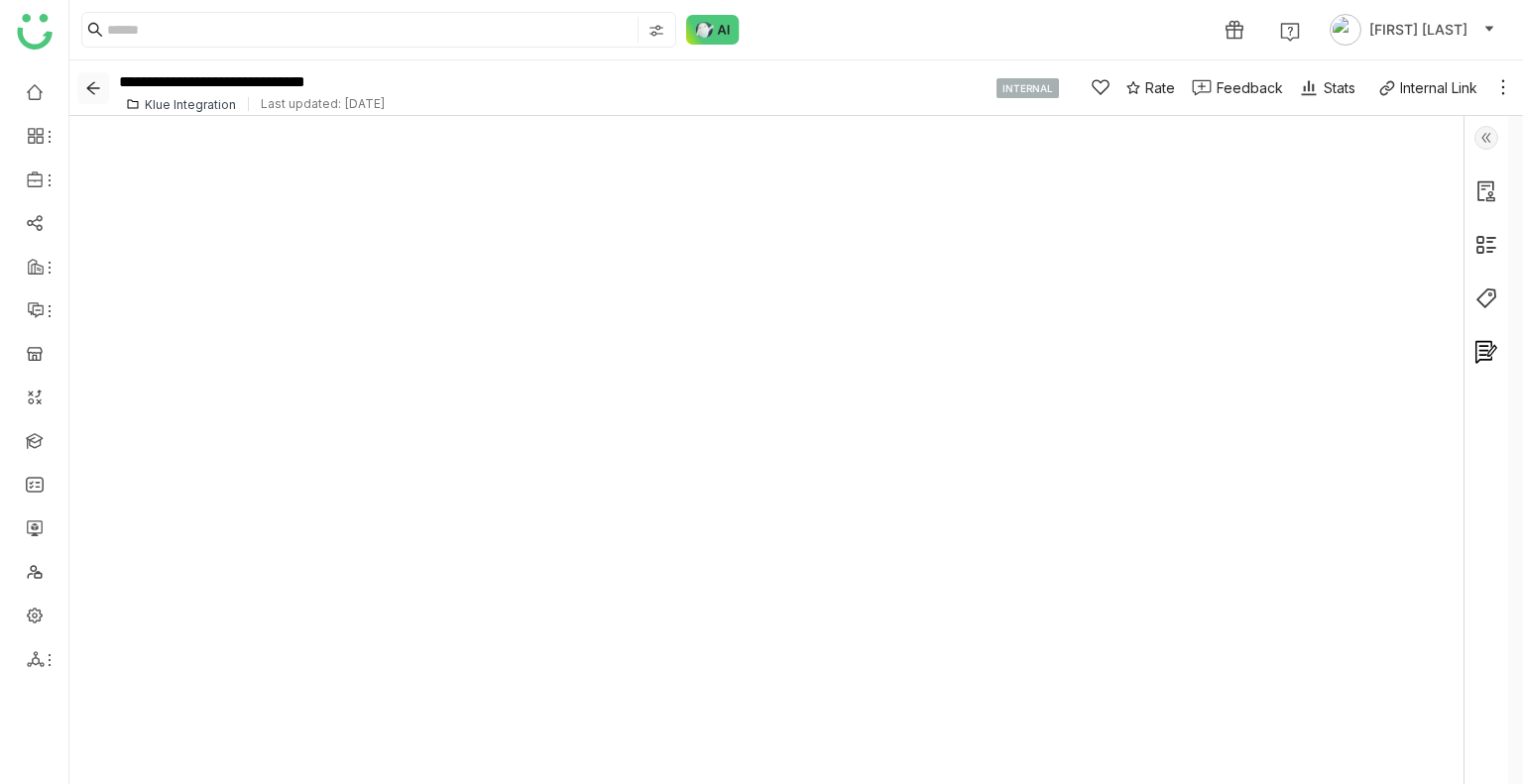 click 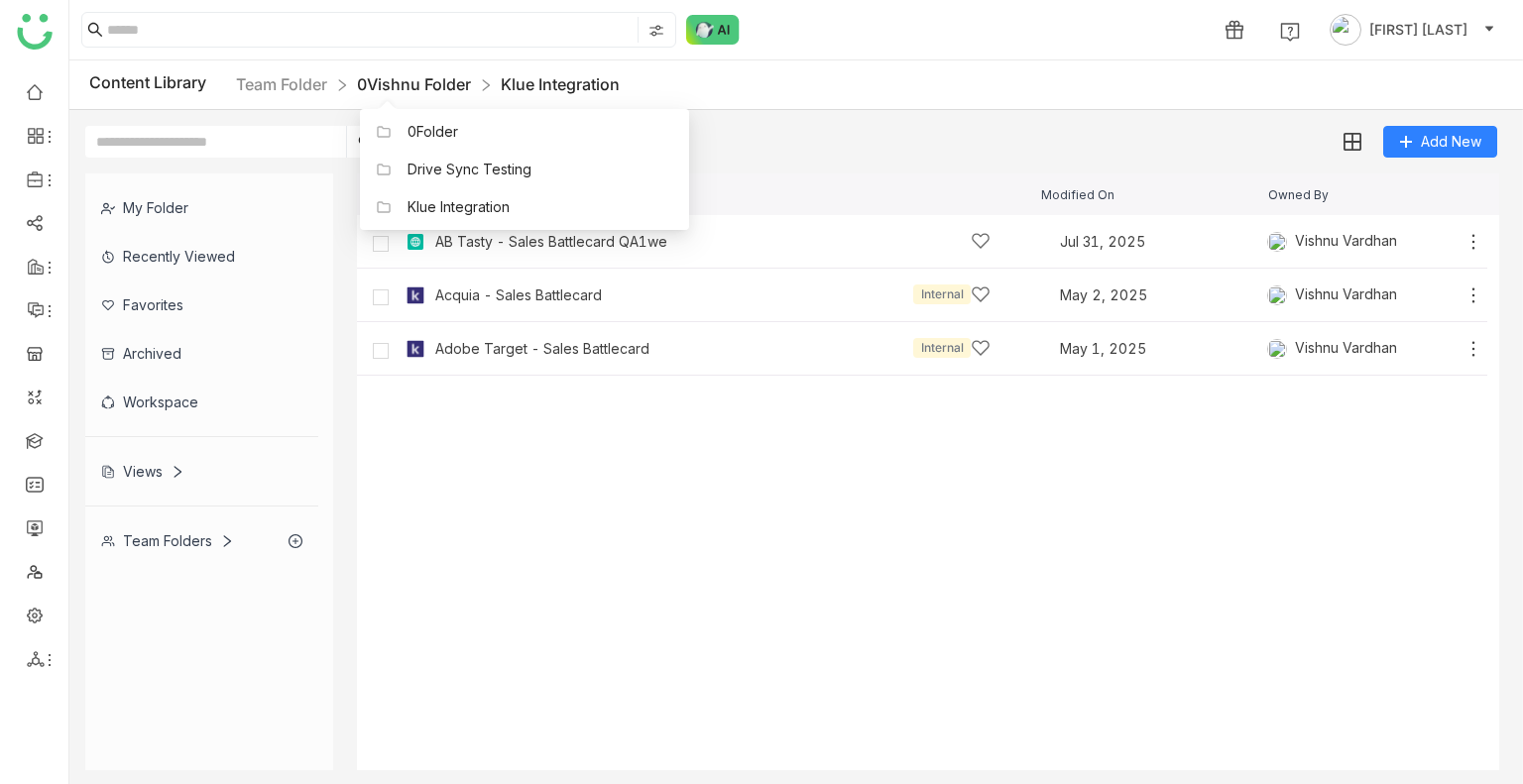 click on "0Vishnu Folder" 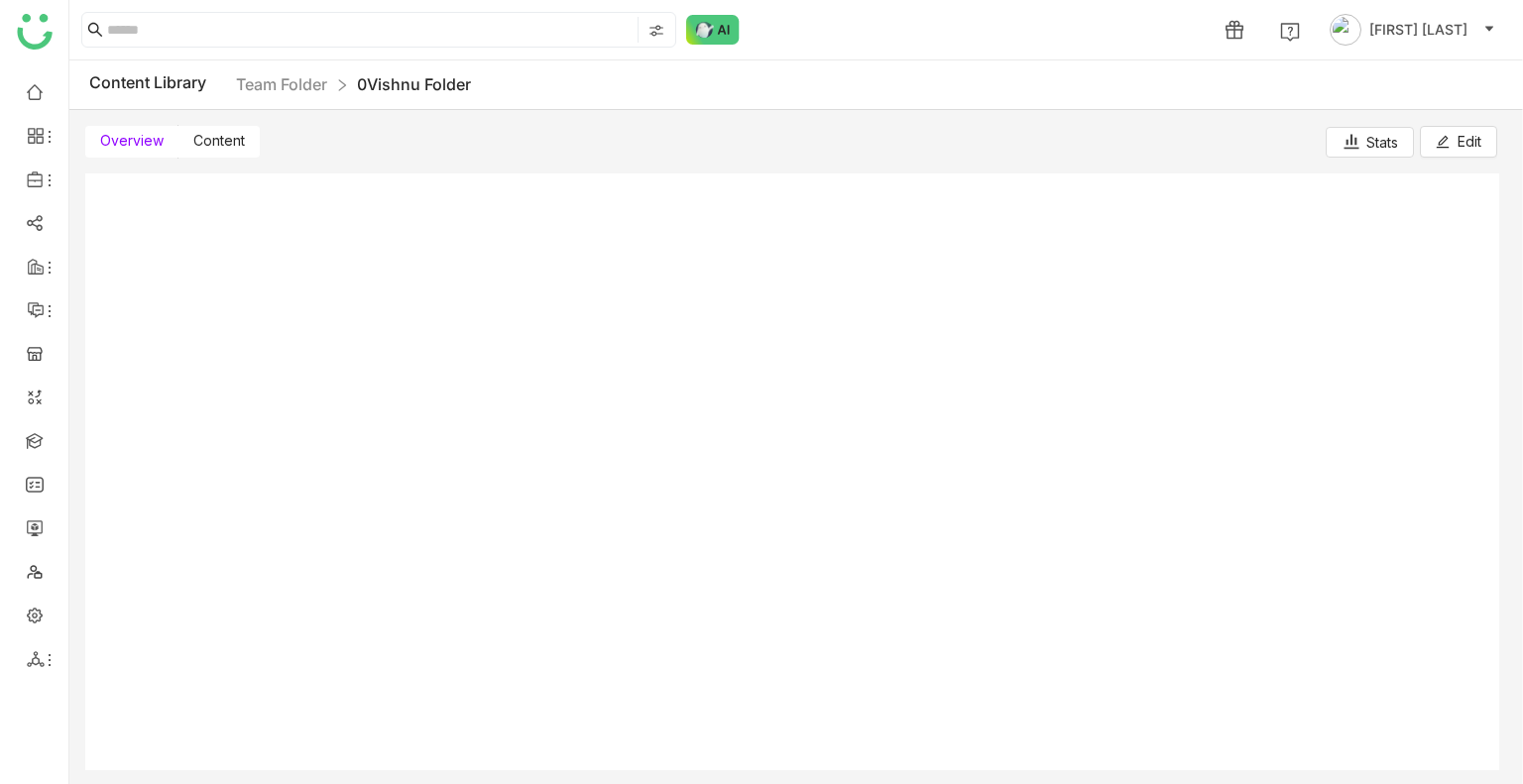 click on "Content" at bounding box center (219, 140) 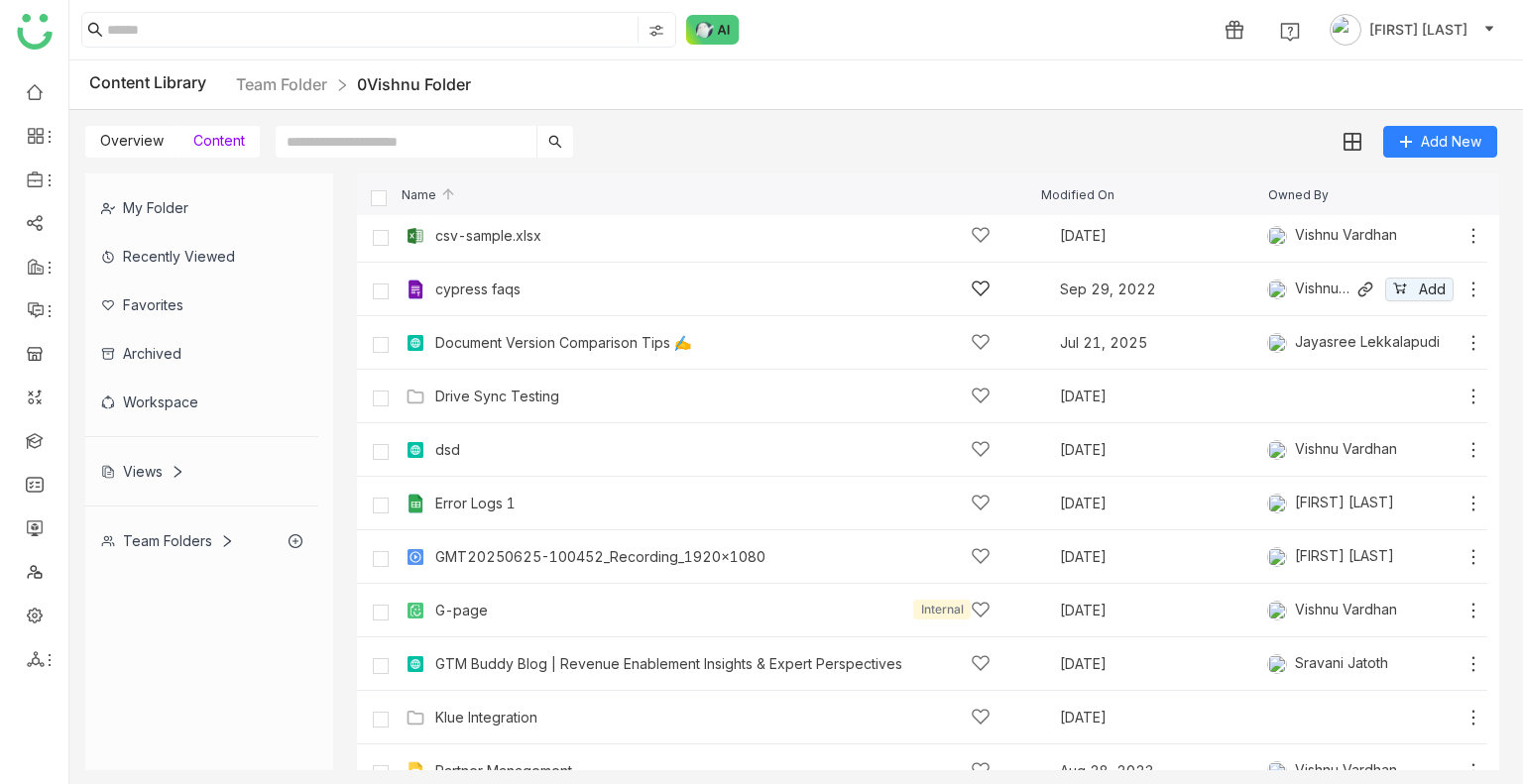 scroll, scrollTop: 436, scrollLeft: 0, axis: vertical 